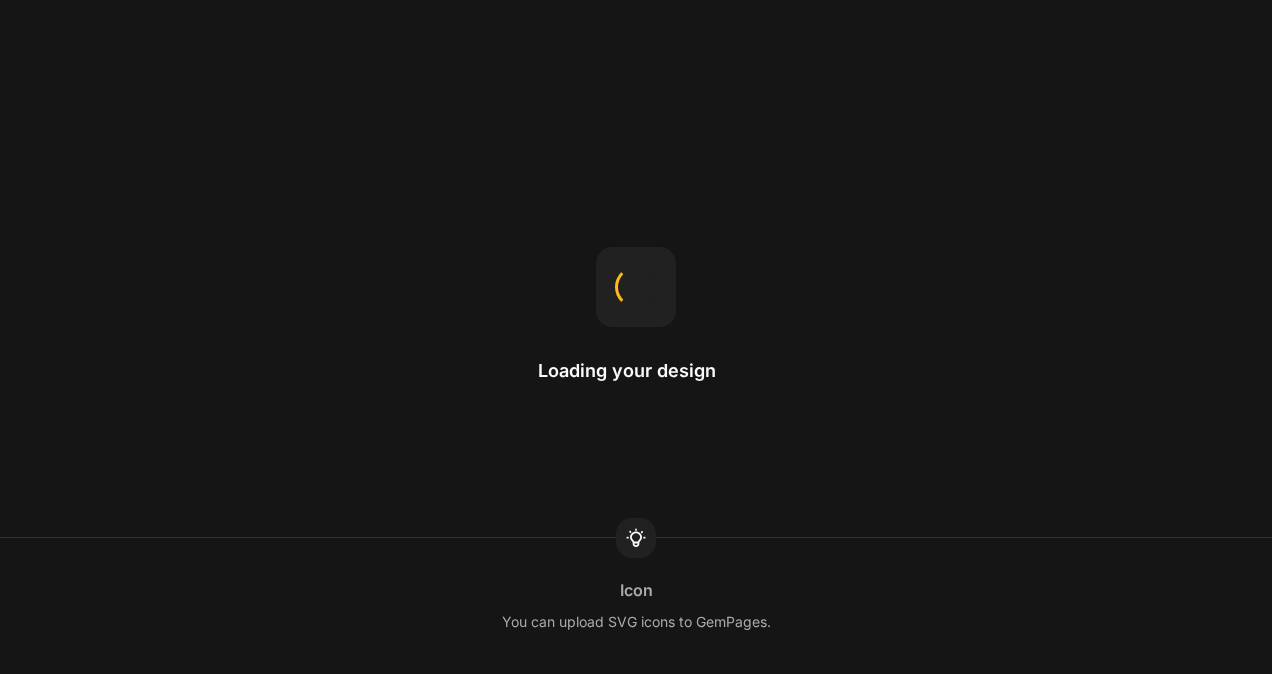 scroll, scrollTop: 0, scrollLeft: 0, axis: both 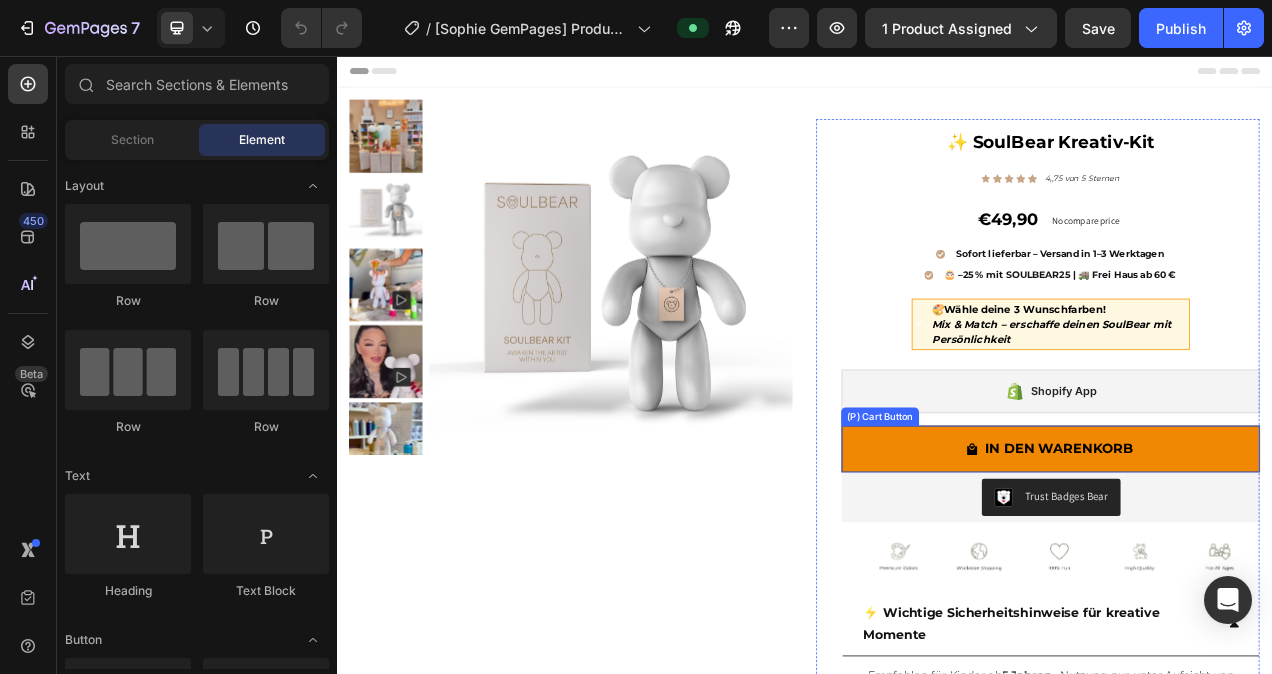 click on "IN DEN WARENKORB" at bounding box center [1252, 561] 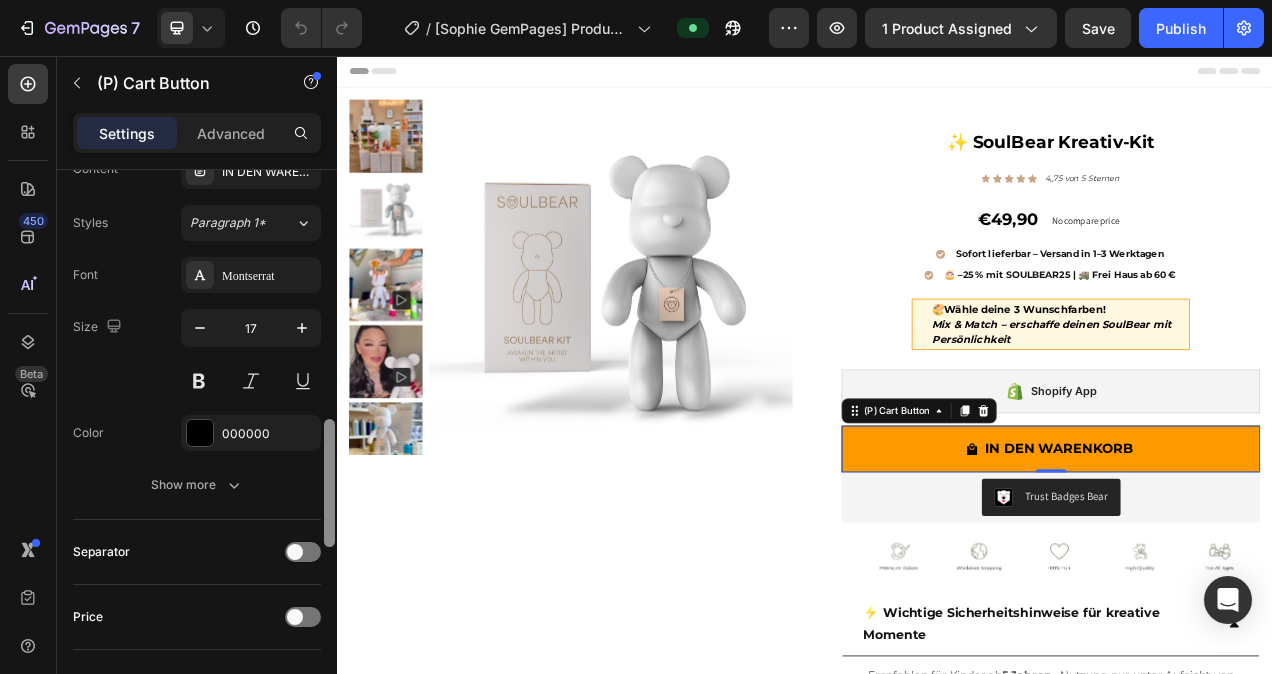 scroll, scrollTop: 1125, scrollLeft: 0, axis: vertical 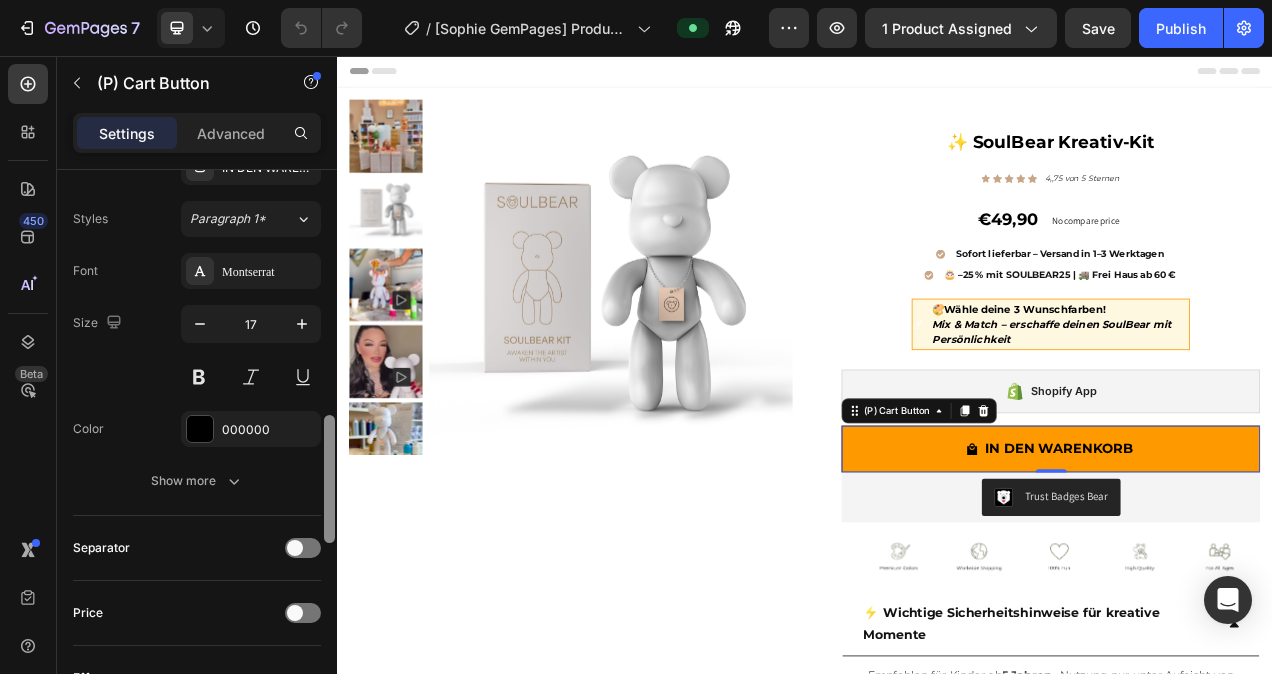 drag, startPoint x: 326, startPoint y: 229, endPoint x: 331, endPoint y: 486, distance: 257.04865 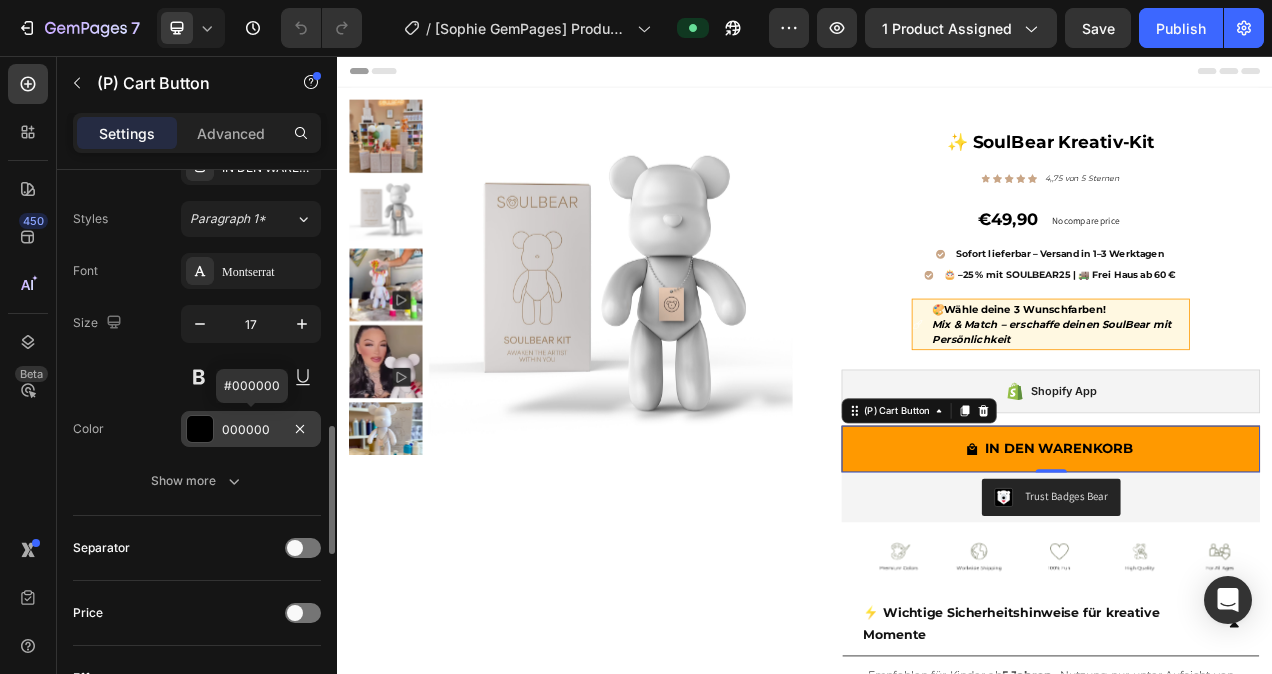 click at bounding box center [200, 429] 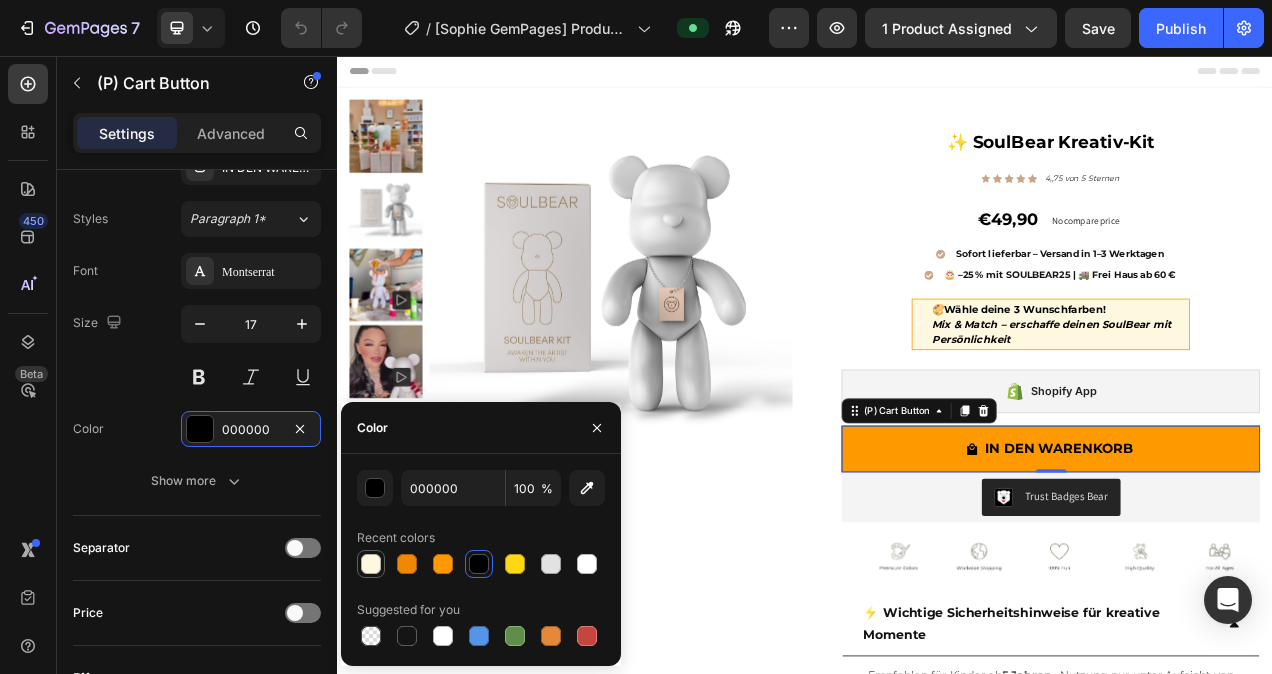 click at bounding box center [371, 564] 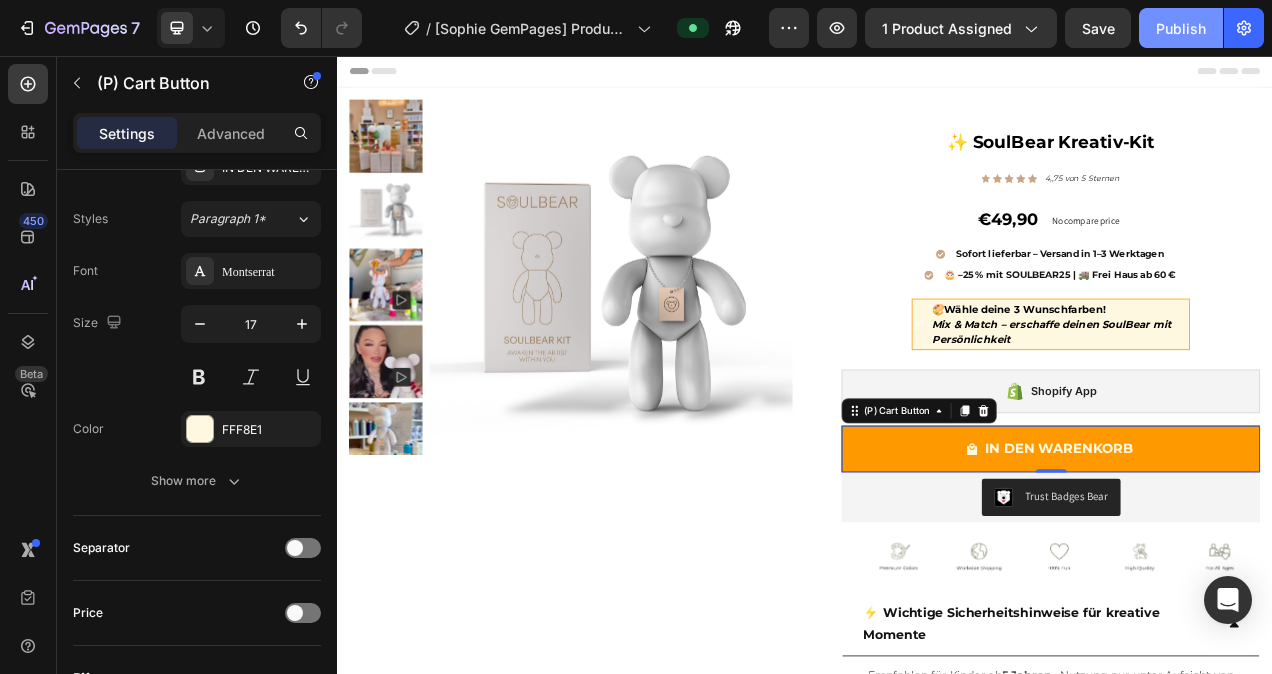 click on "Publish" at bounding box center (1181, 28) 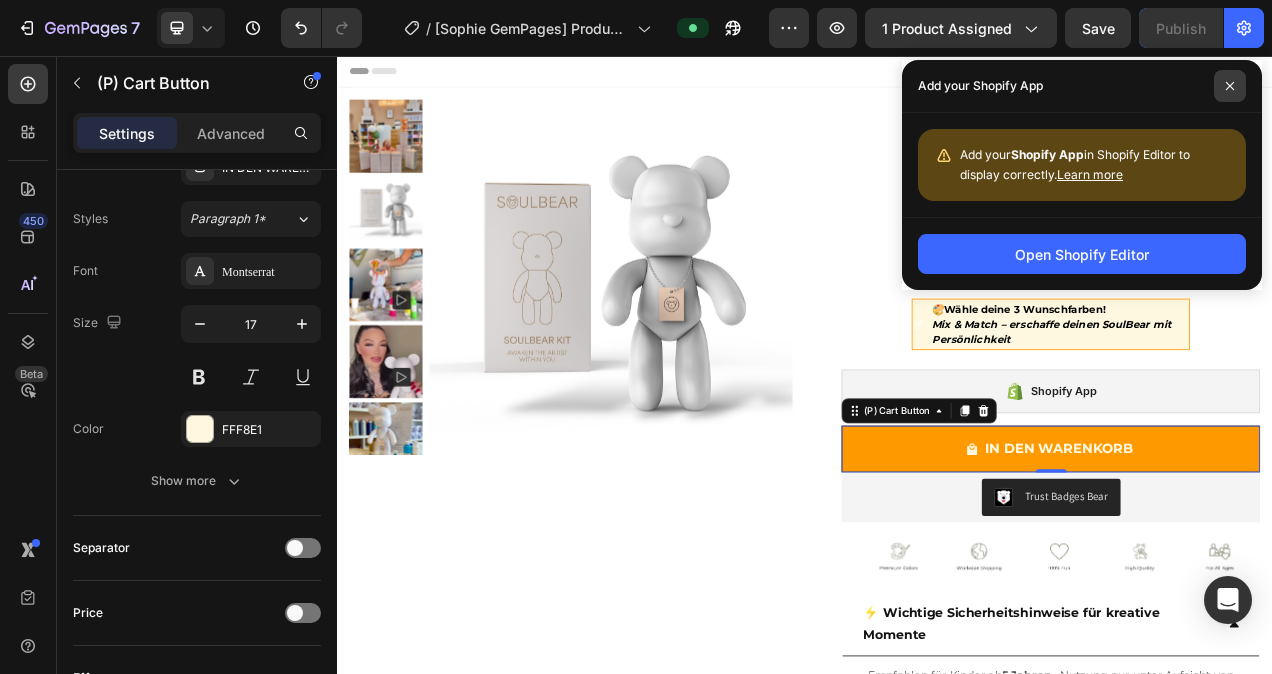 click 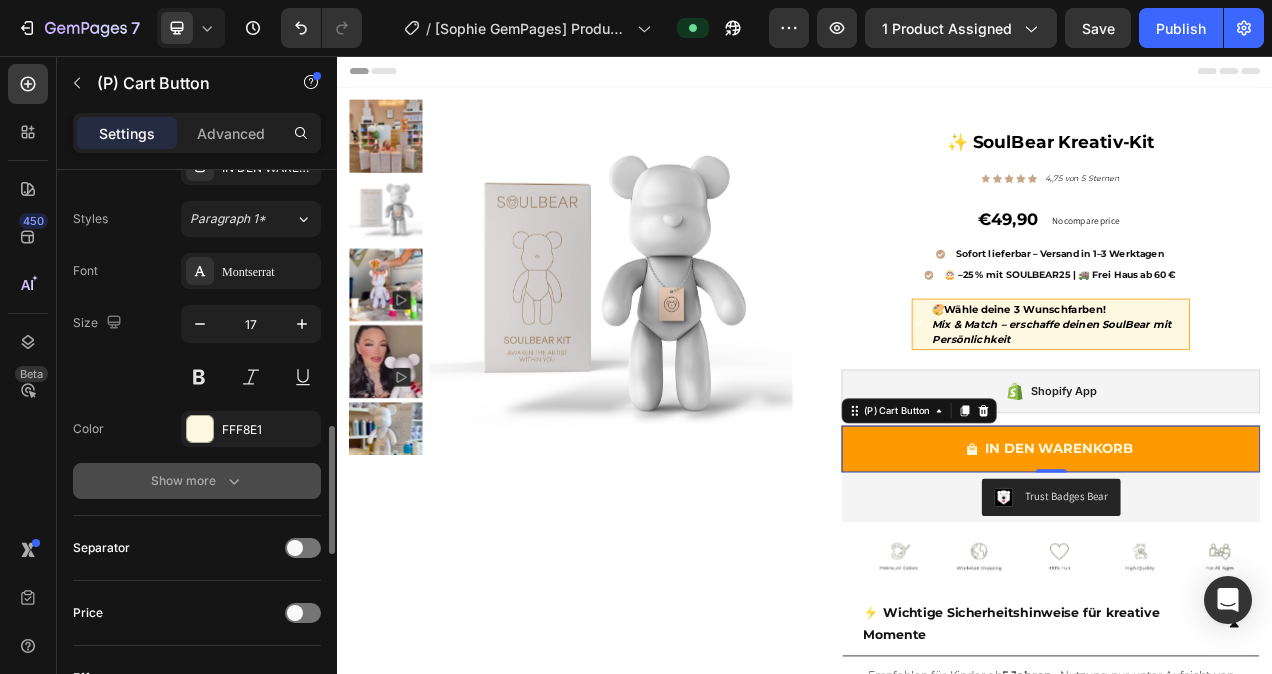 click on "Show more" at bounding box center (197, 481) 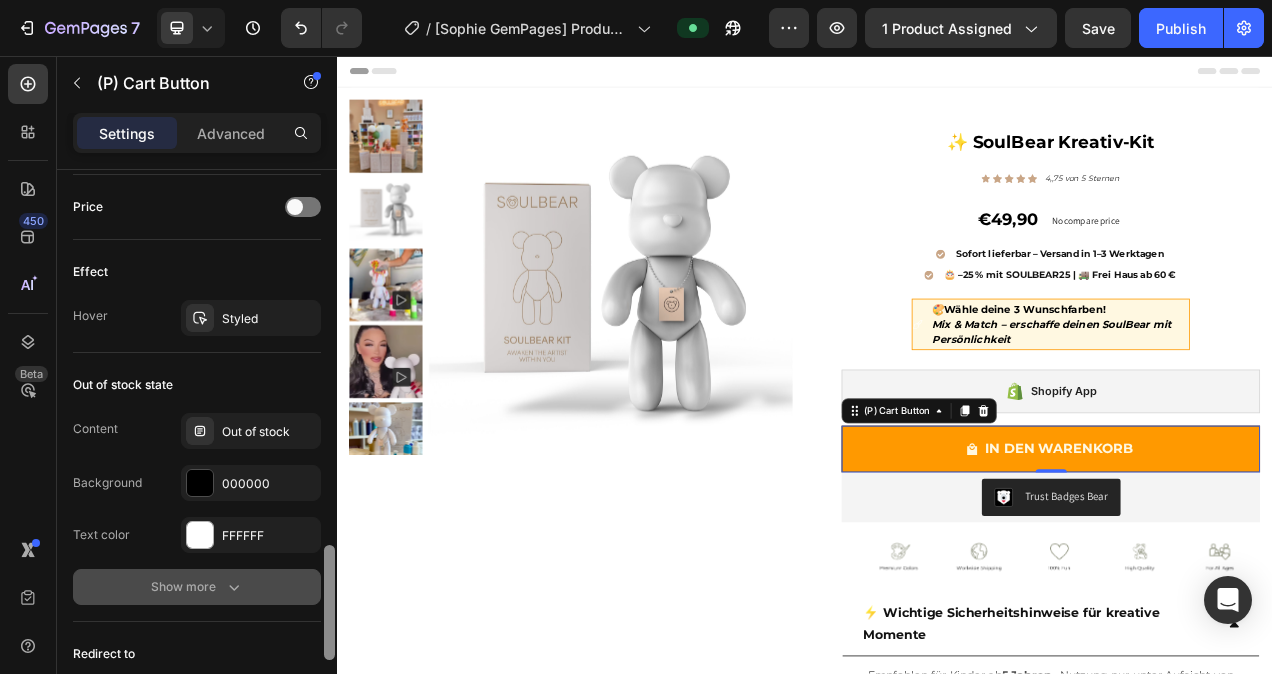 scroll, scrollTop: 1804, scrollLeft: 0, axis: vertical 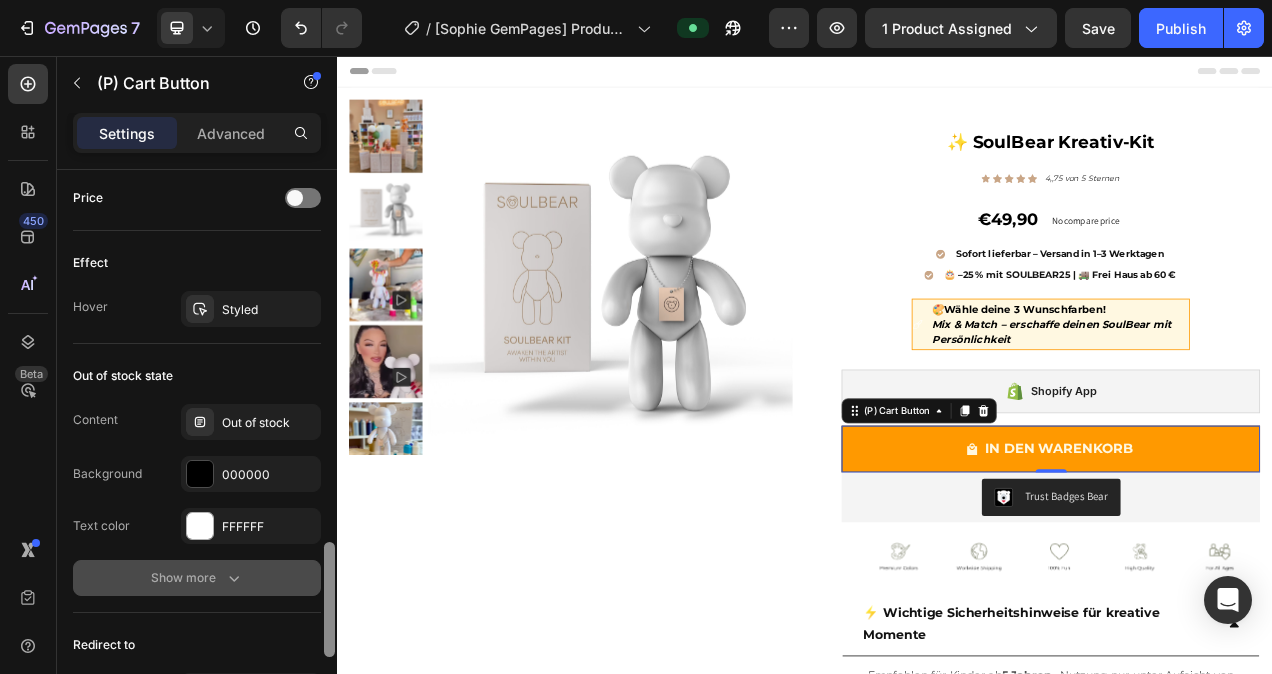 drag, startPoint x: 327, startPoint y: 438, endPoint x: 314, endPoint y: 593, distance: 155.5442 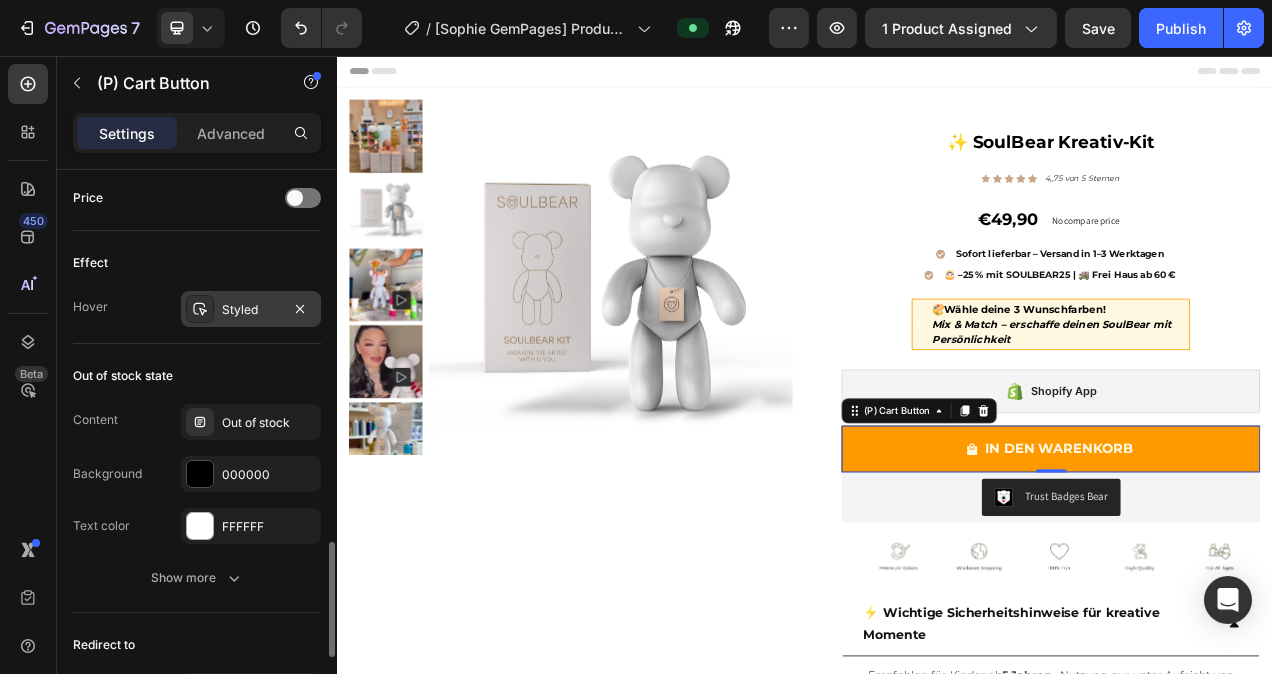 click 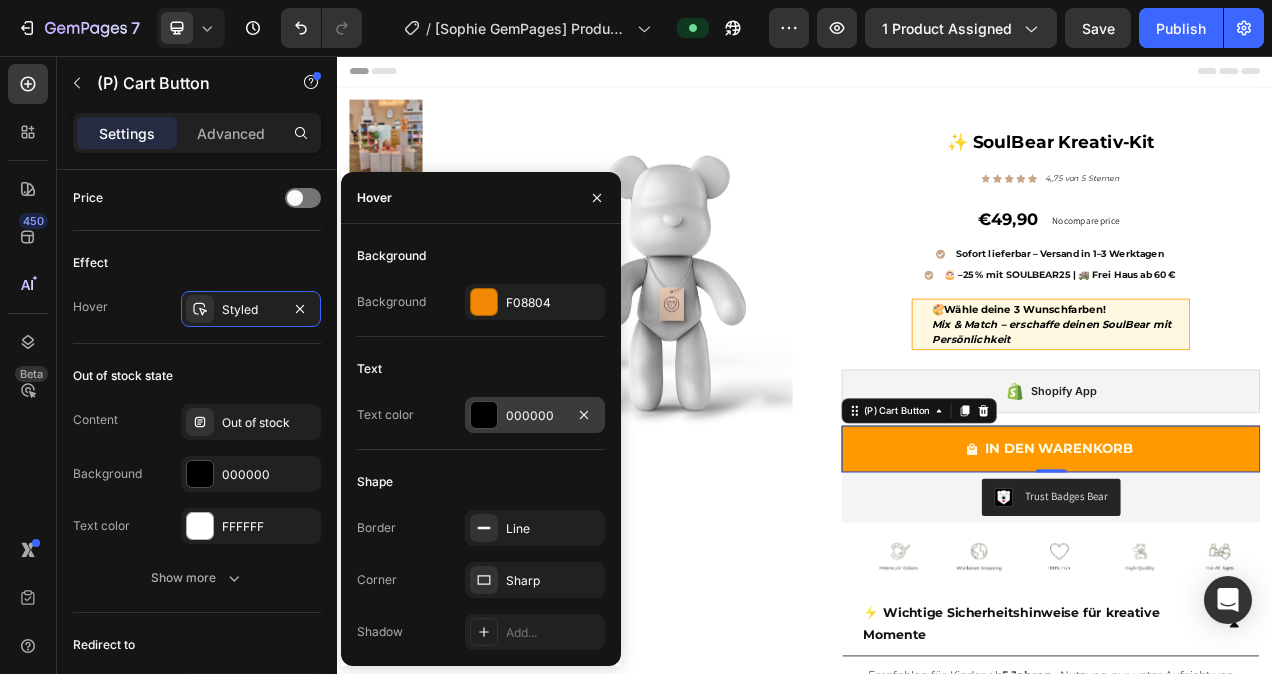 click at bounding box center [484, 415] 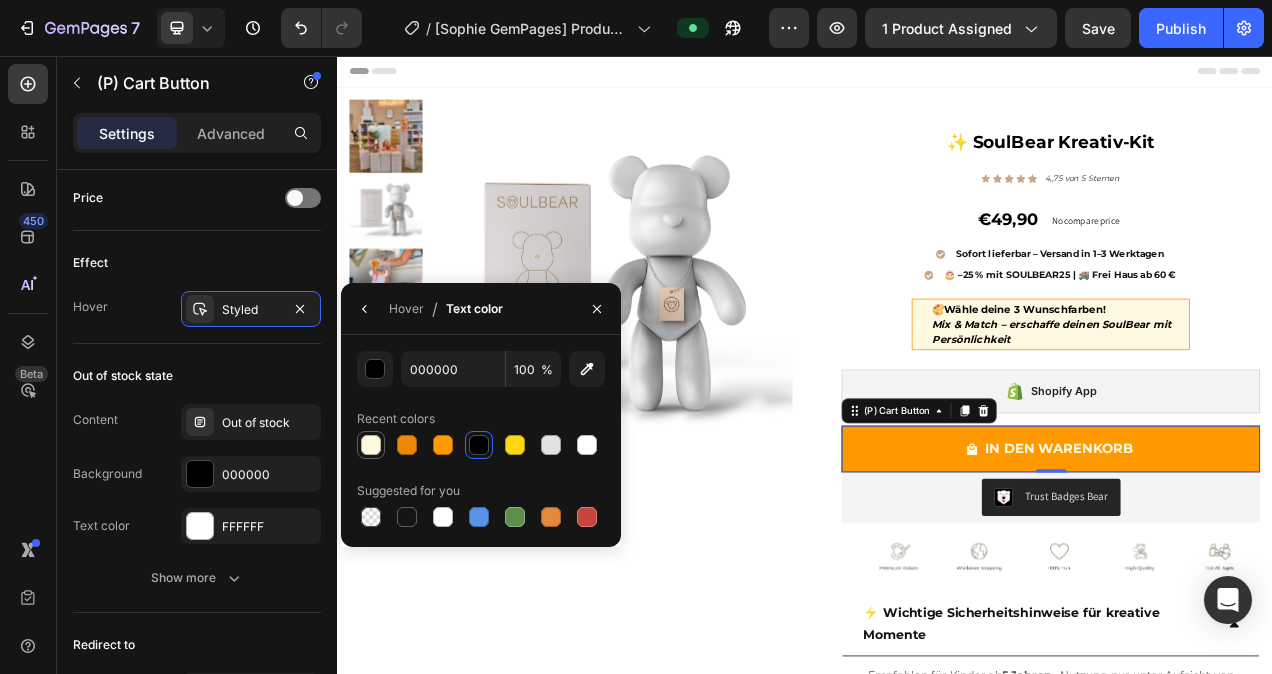 click at bounding box center [371, 445] 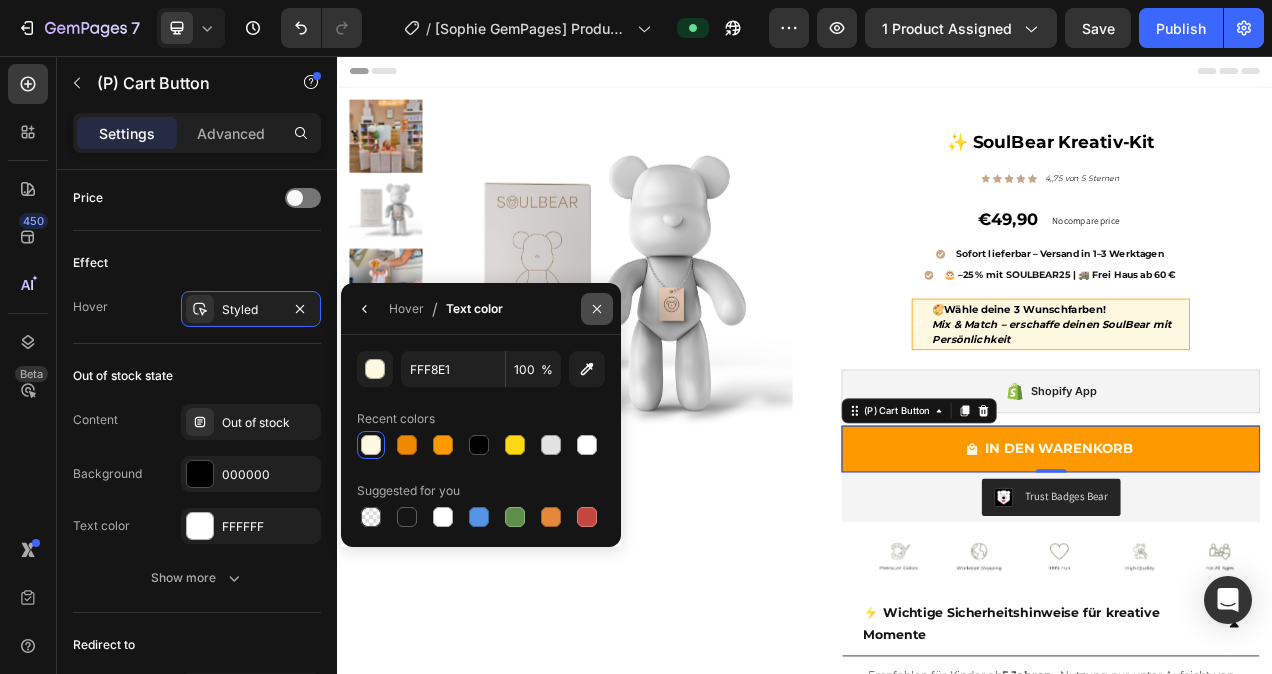 click 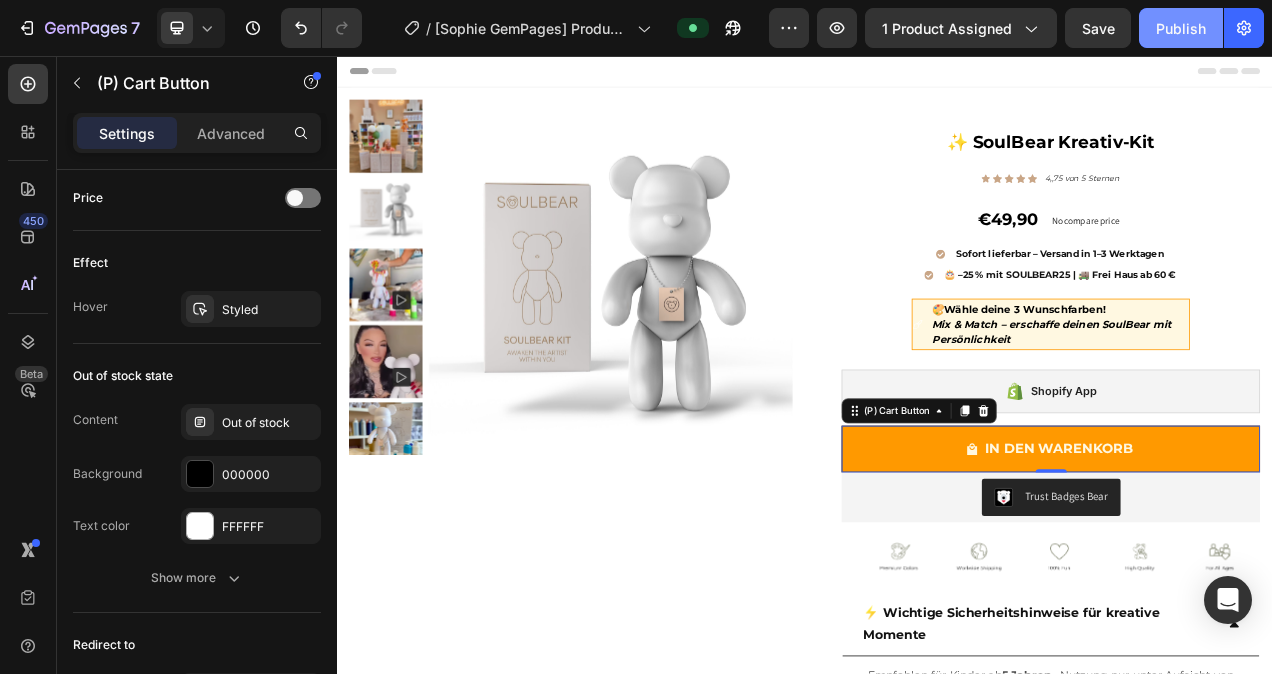 click on "Publish" at bounding box center [1181, 28] 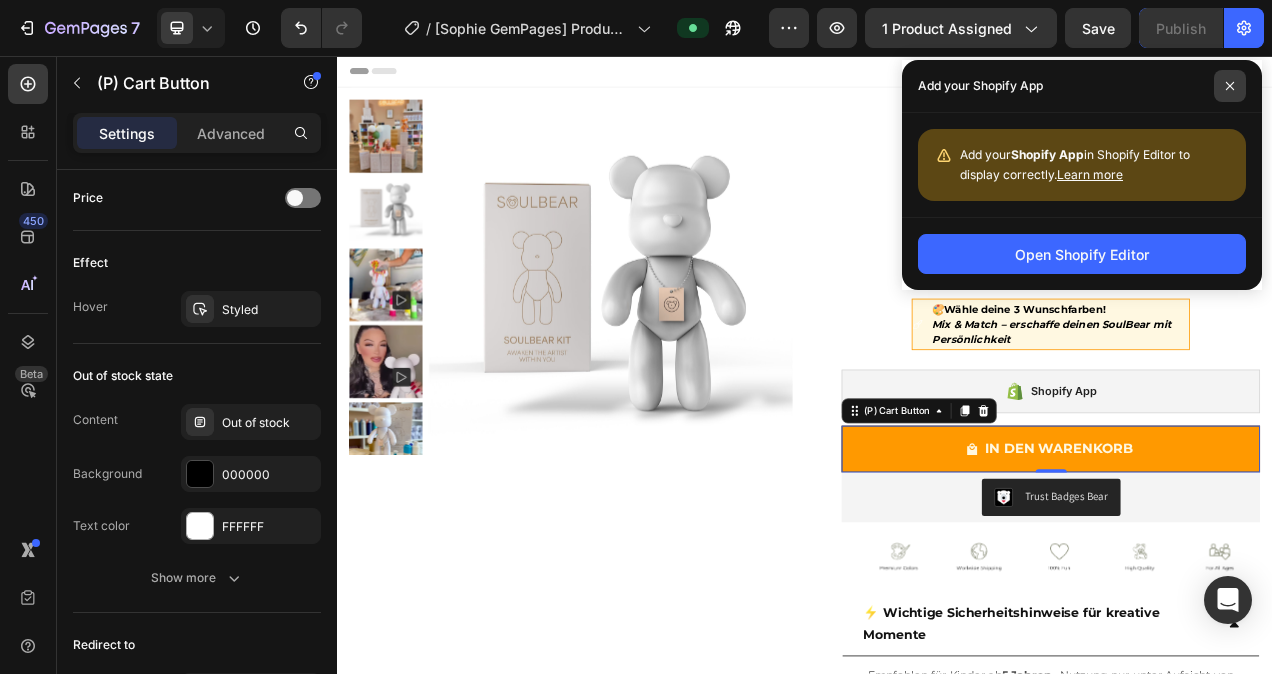 click 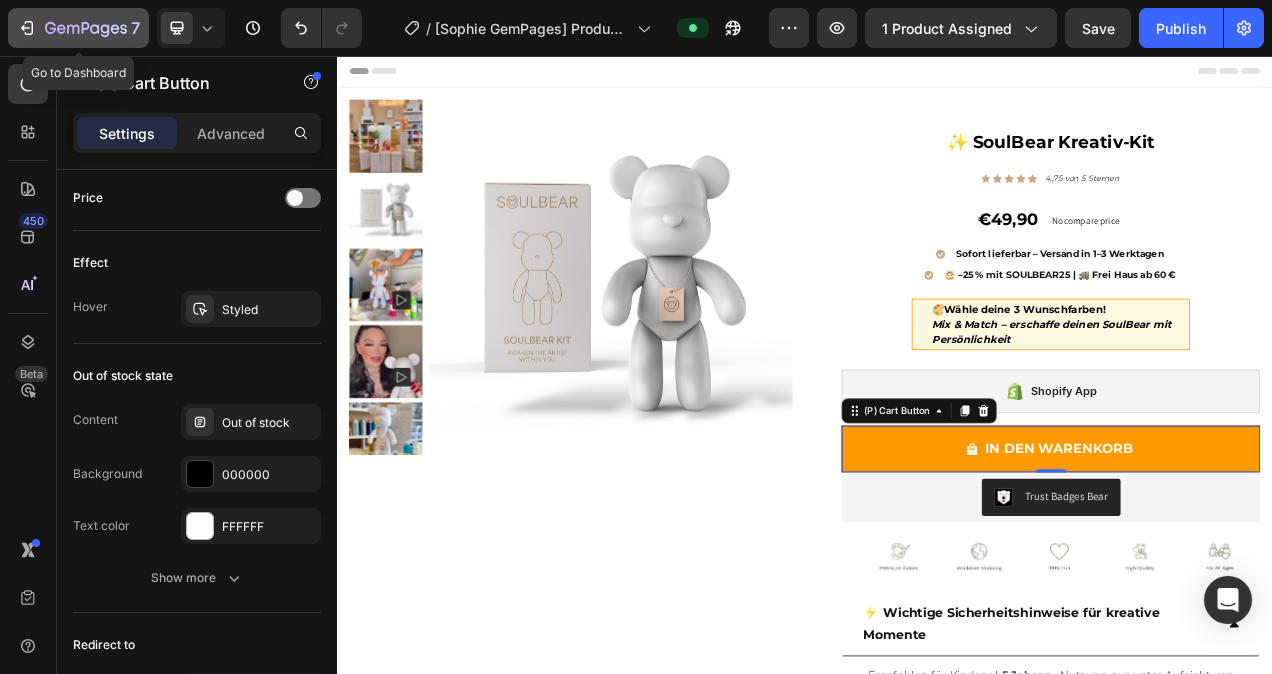 click 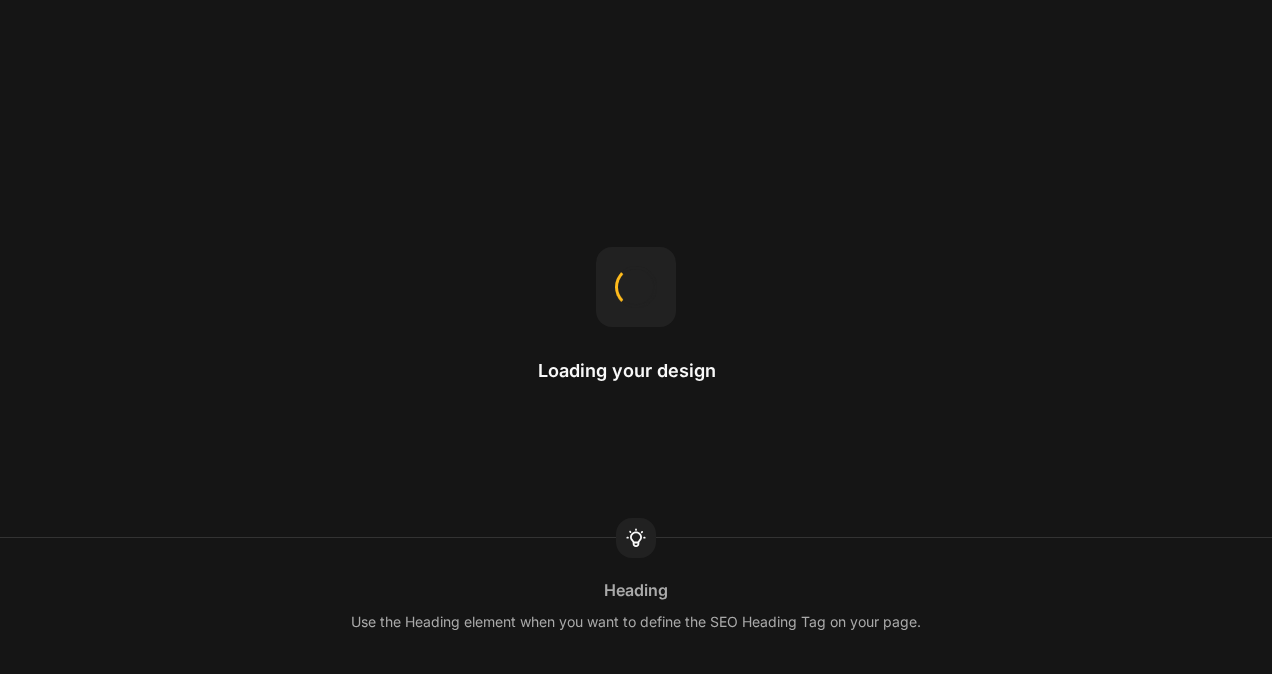 scroll, scrollTop: 0, scrollLeft: 0, axis: both 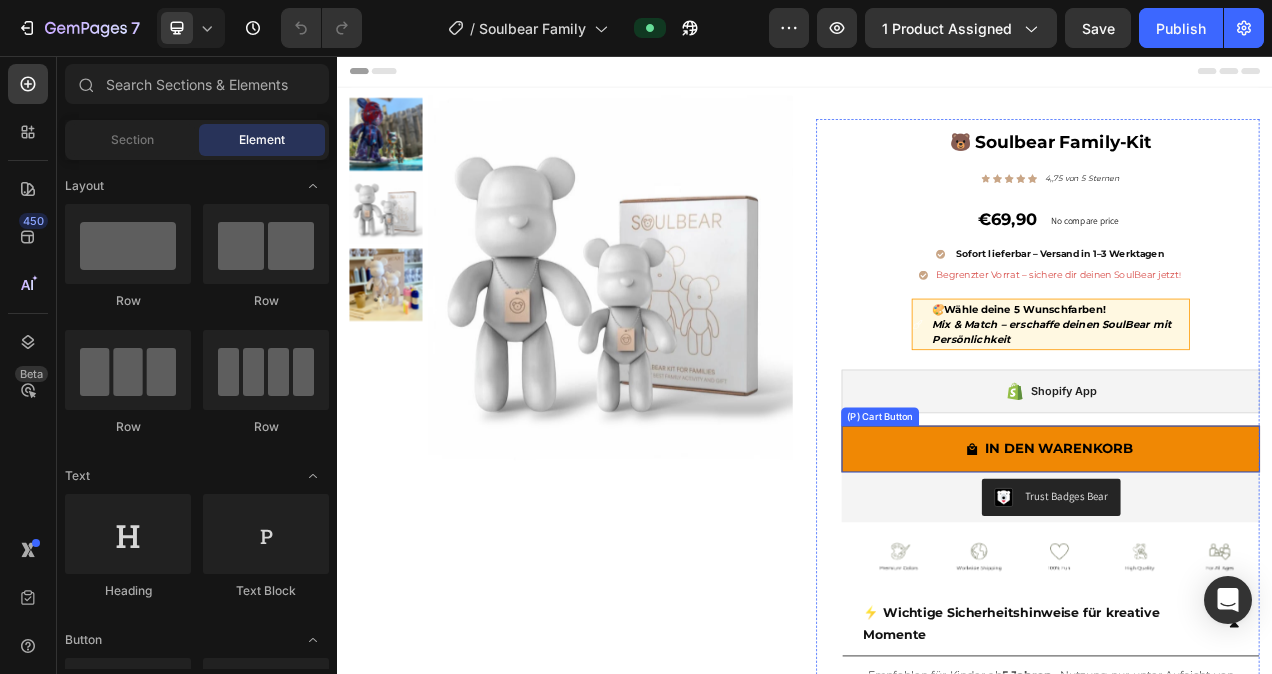 click on "IN DEN WARENKORB" at bounding box center (1252, 561) 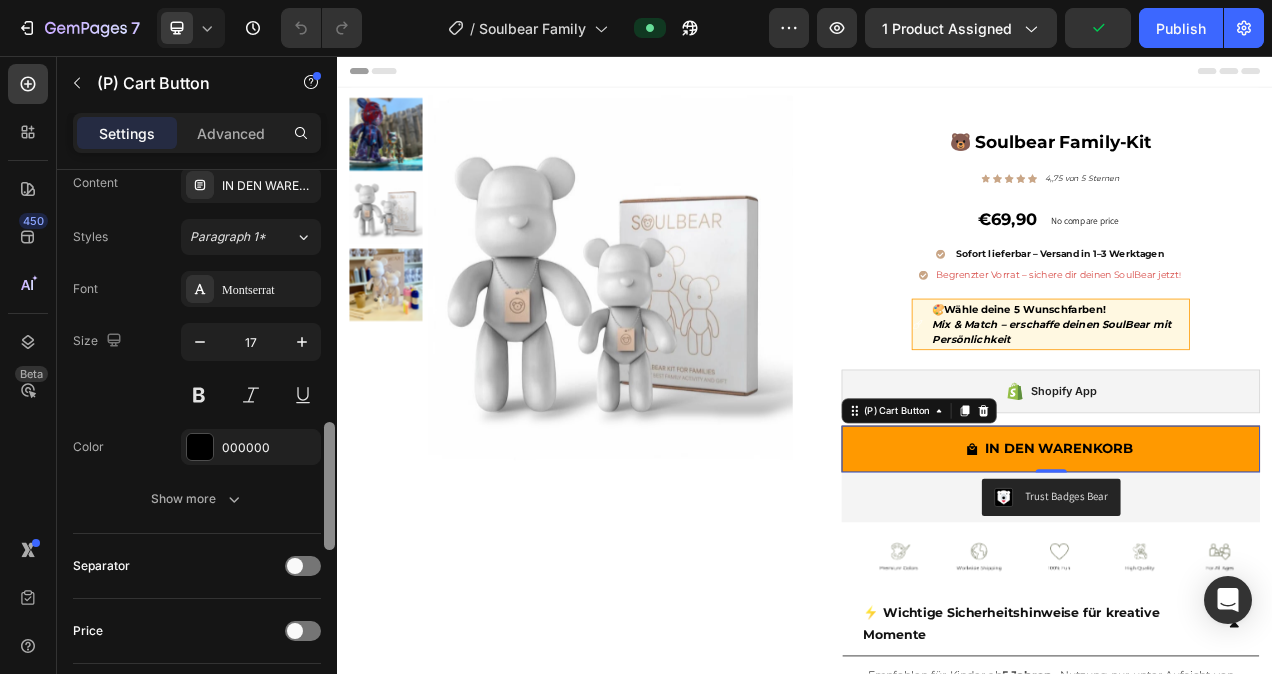 scroll, scrollTop: 1125, scrollLeft: 0, axis: vertical 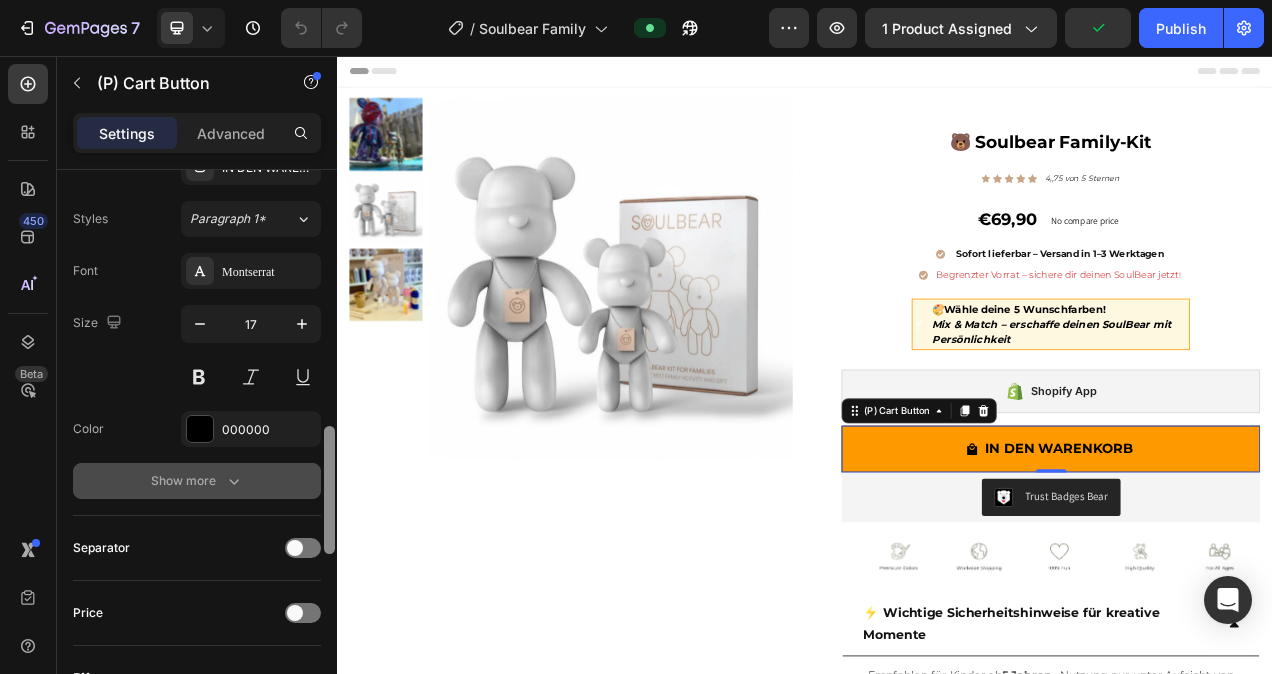 drag, startPoint x: 326, startPoint y: 219, endPoint x: 319, endPoint y: 475, distance: 256.09567 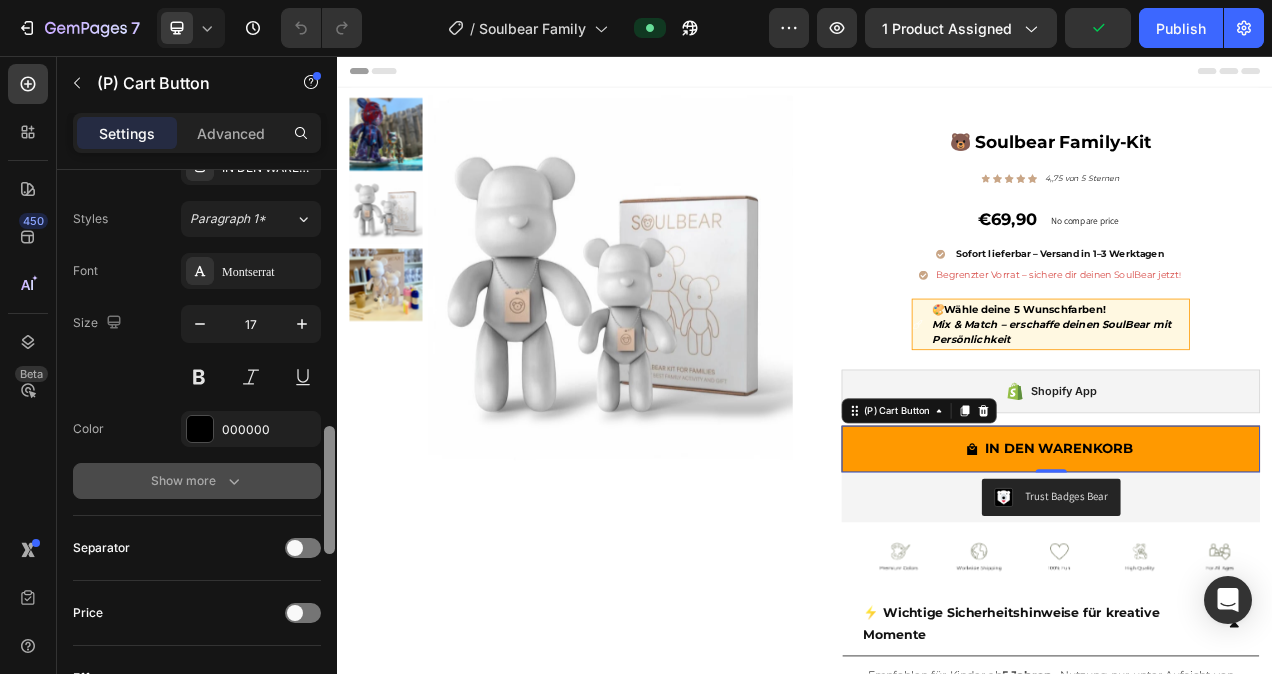 click at bounding box center (329, 450) 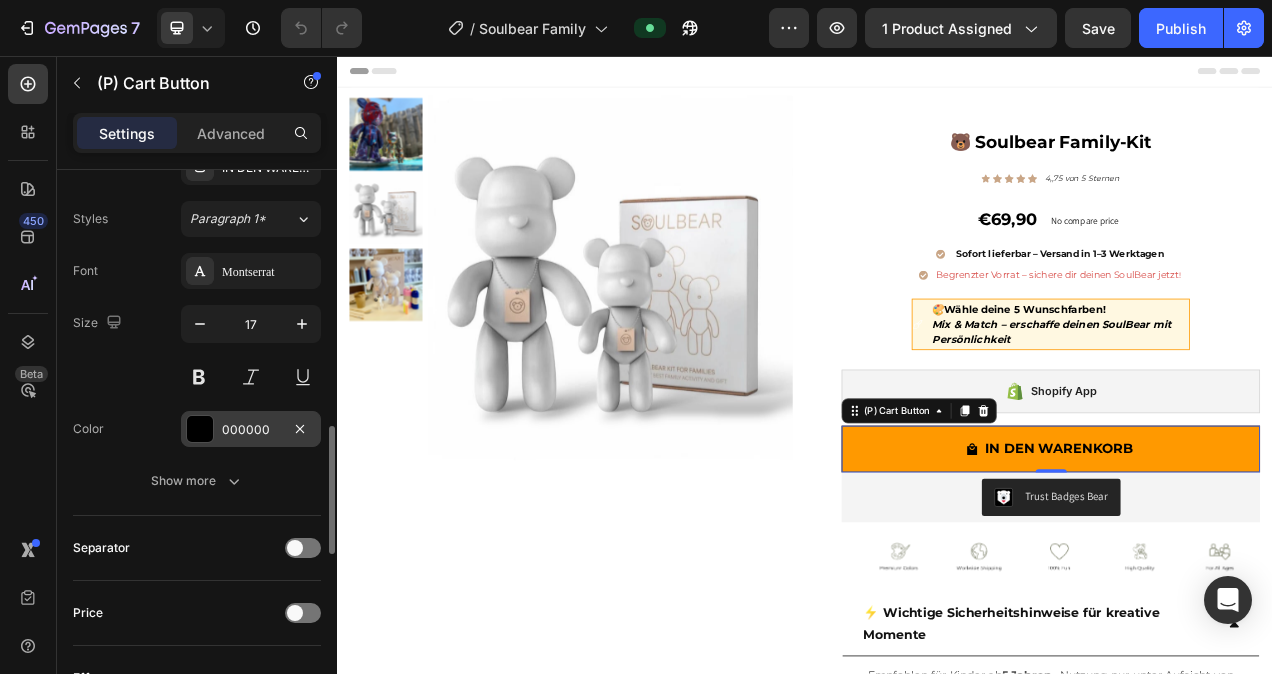 click on "000000" at bounding box center (251, 430) 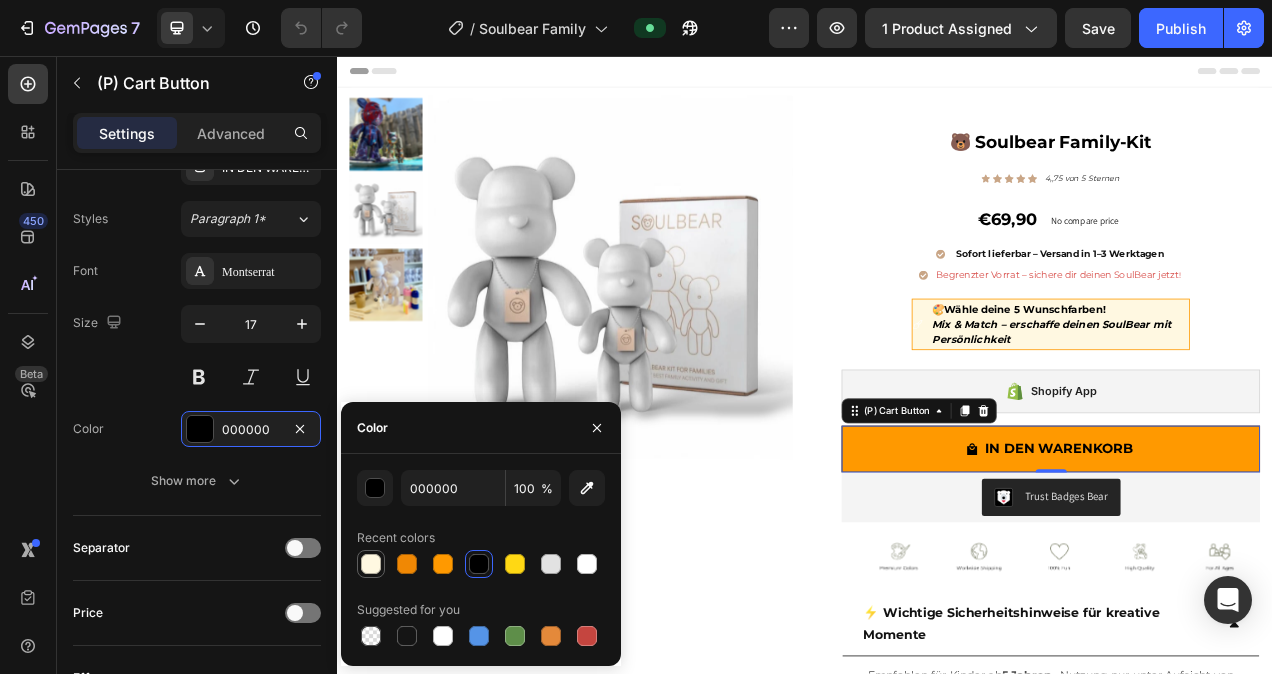 click at bounding box center [371, 564] 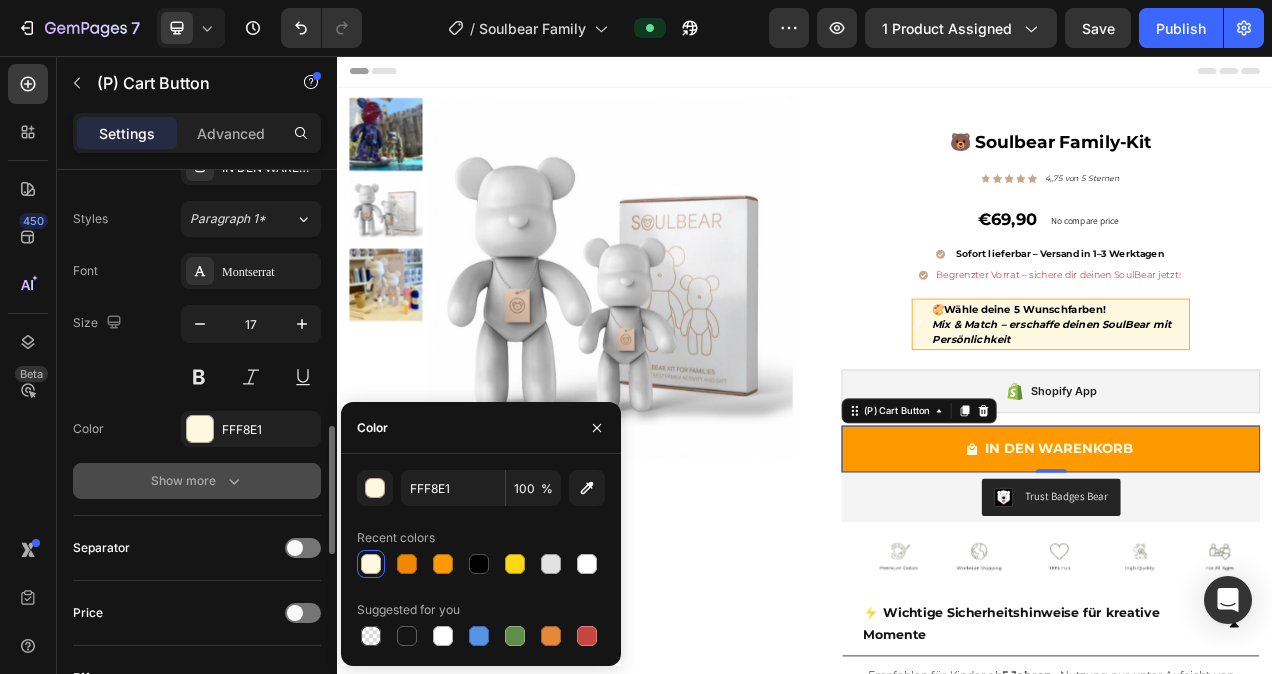 click 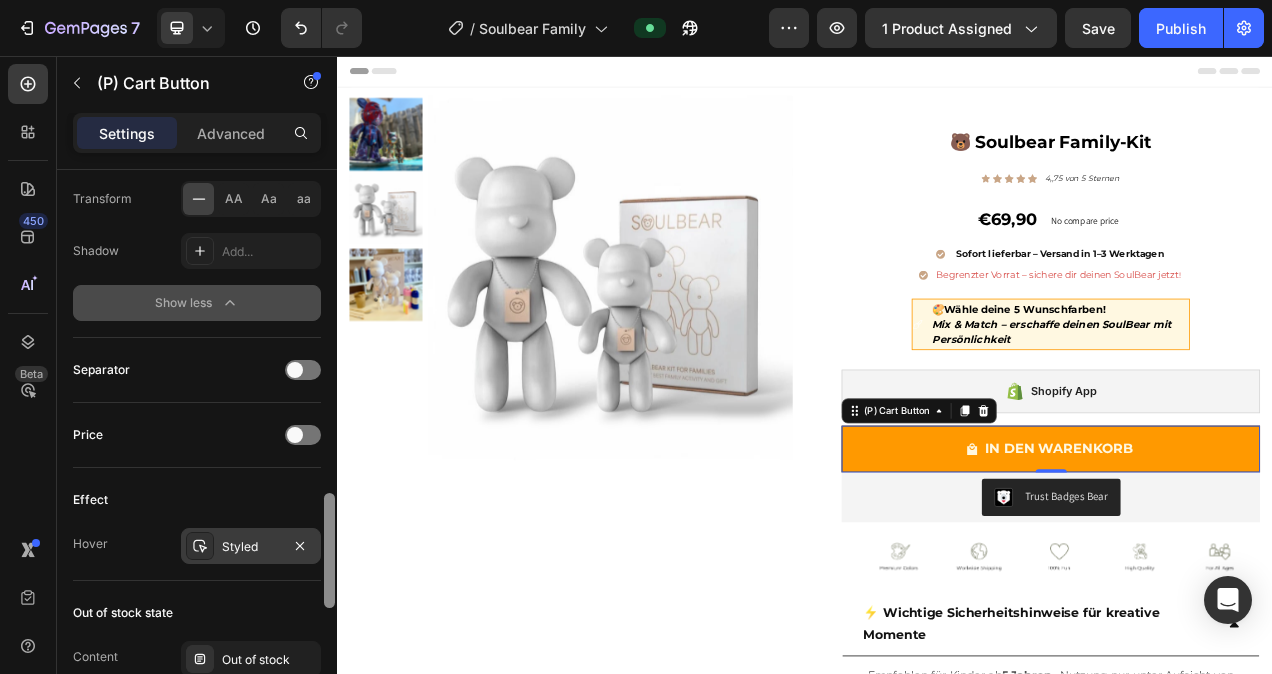 scroll, scrollTop: 1572, scrollLeft: 0, axis: vertical 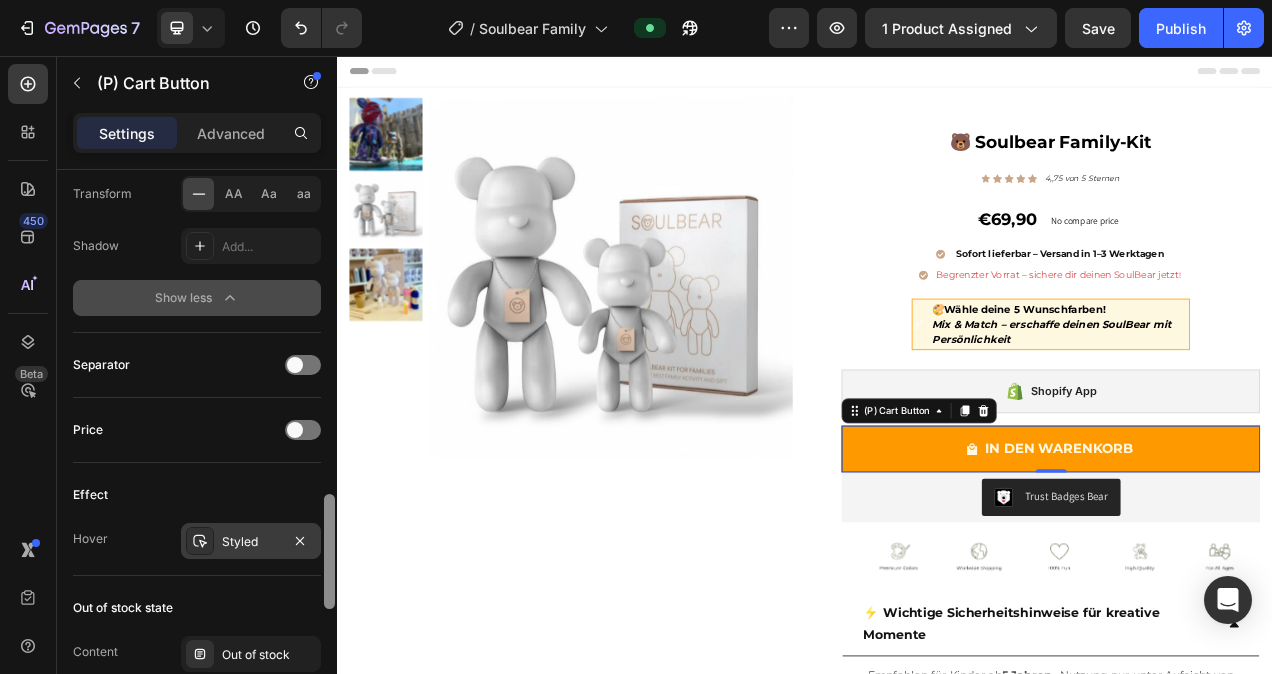 drag, startPoint x: 328, startPoint y: 451, endPoint x: 320, endPoint y: 553, distance: 102.31325 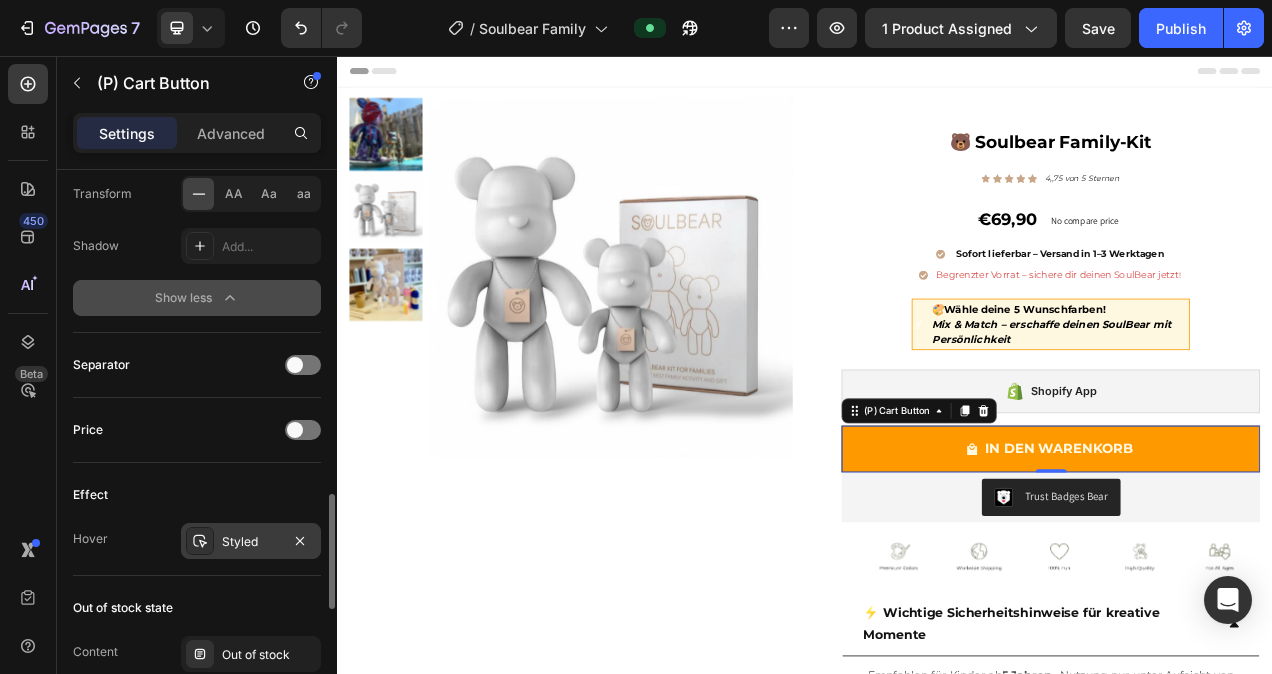 click on "Styled" at bounding box center [251, 542] 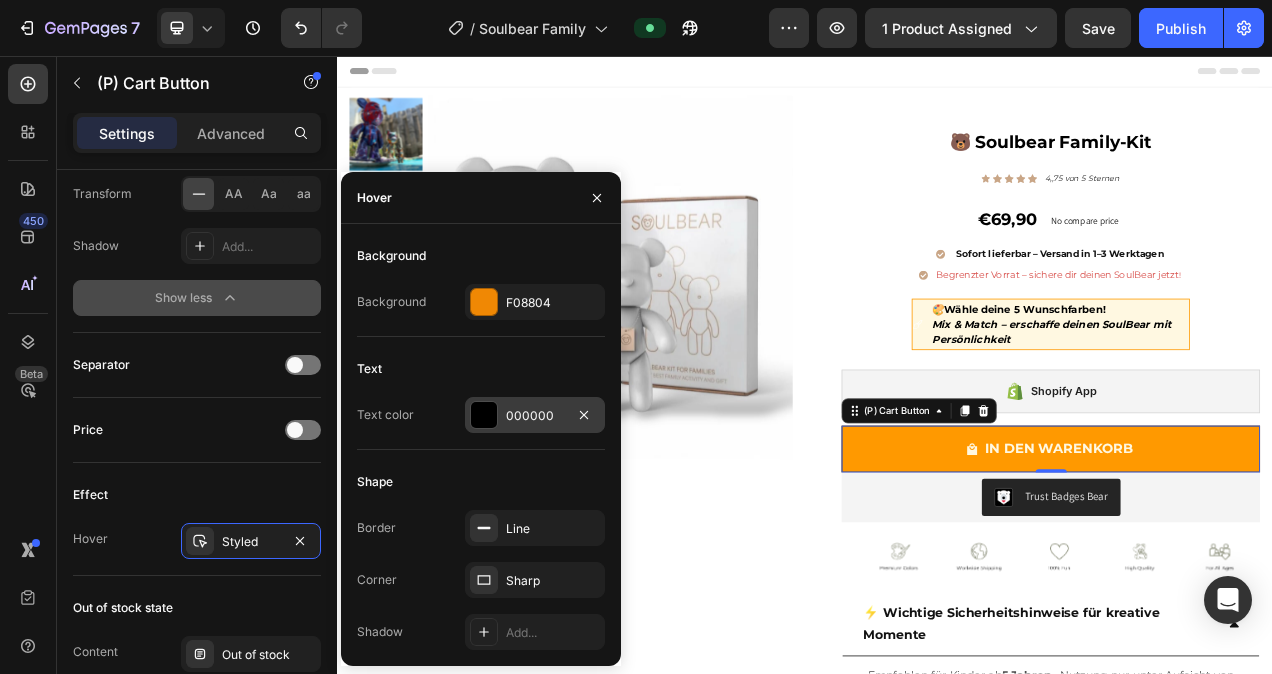 click at bounding box center (484, 415) 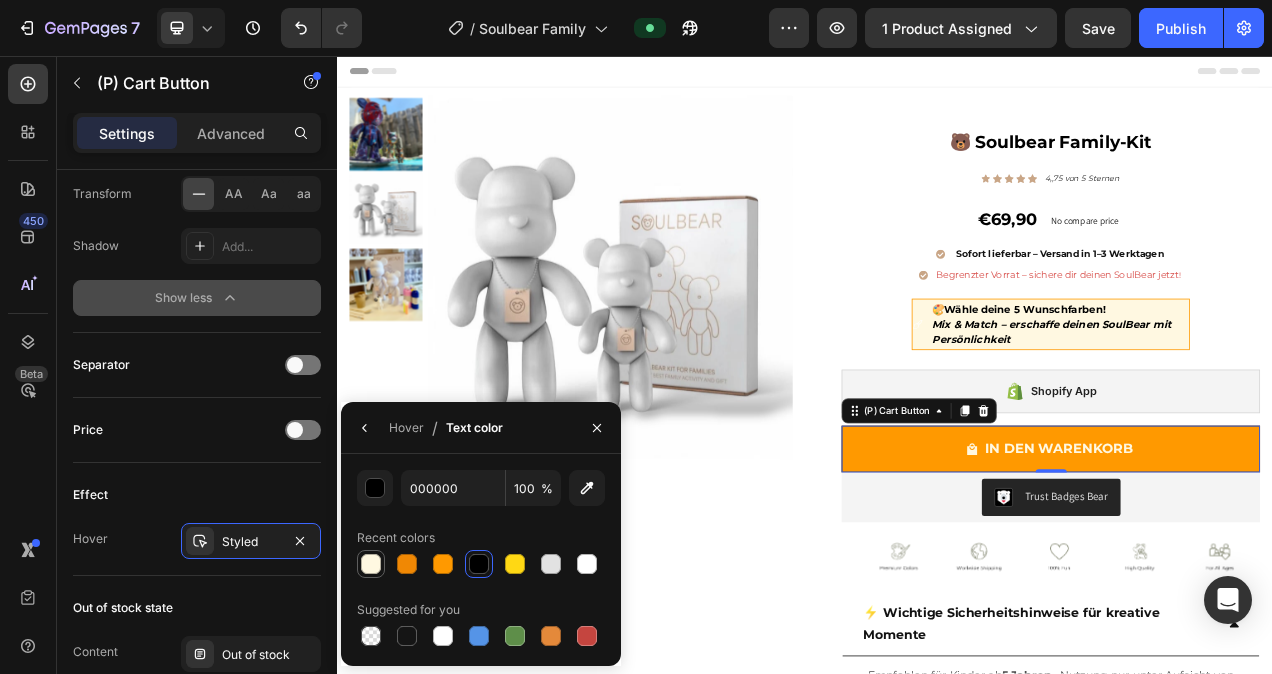 click at bounding box center [371, 564] 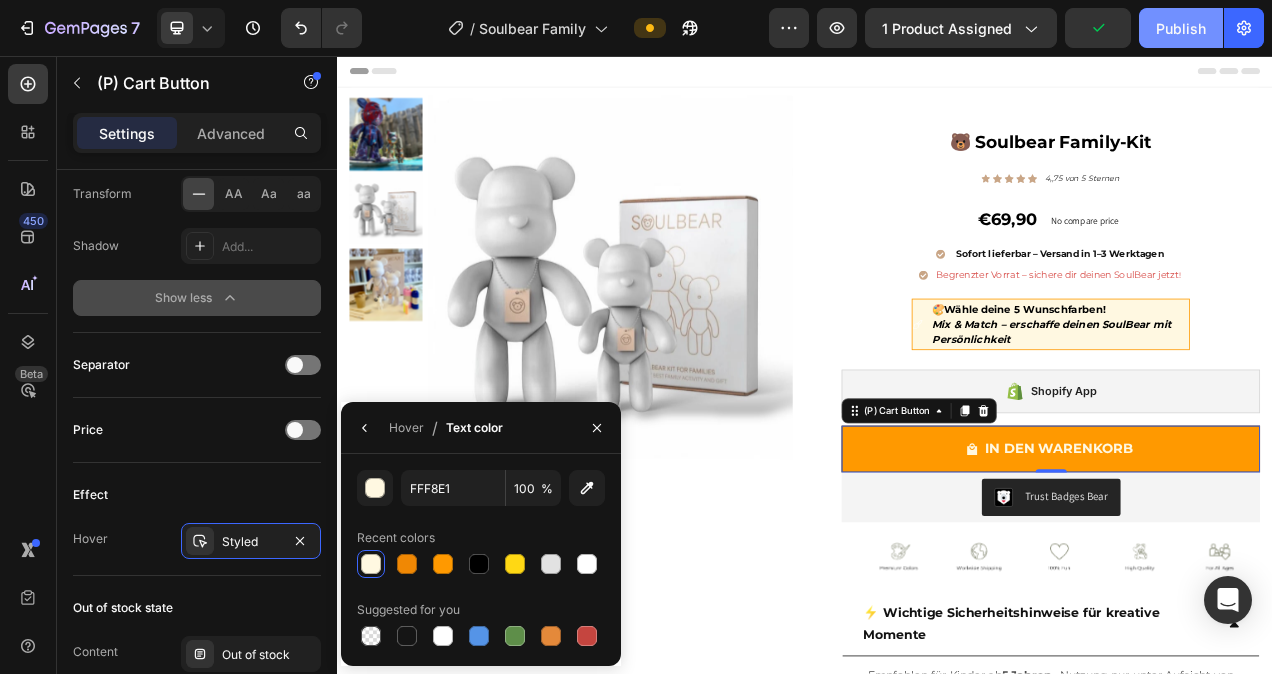 click on "Publish" at bounding box center [1181, 28] 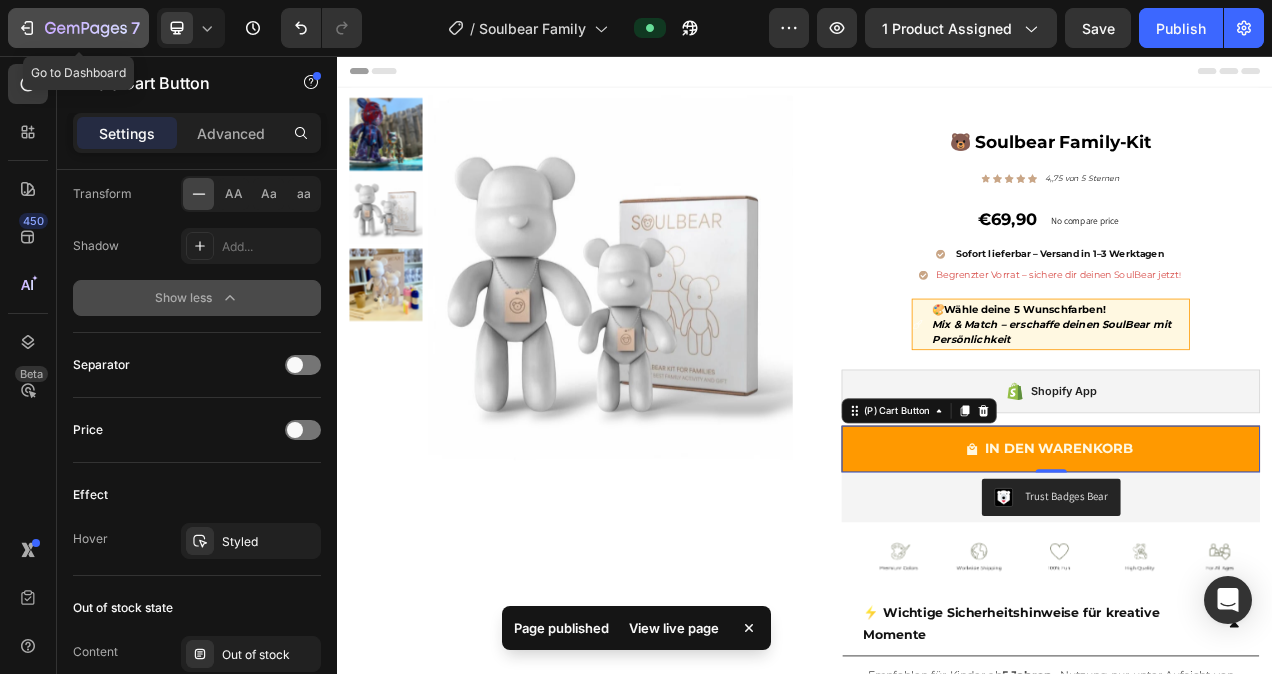 click 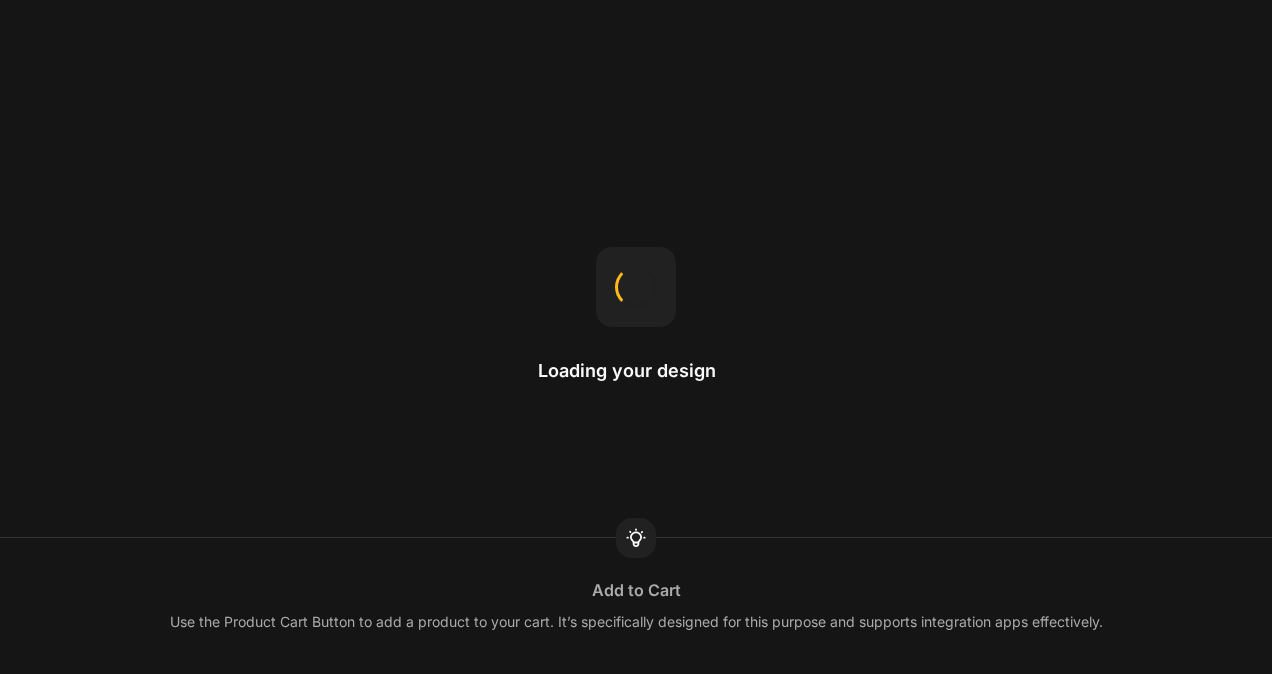 scroll, scrollTop: 0, scrollLeft: 0, axis: both 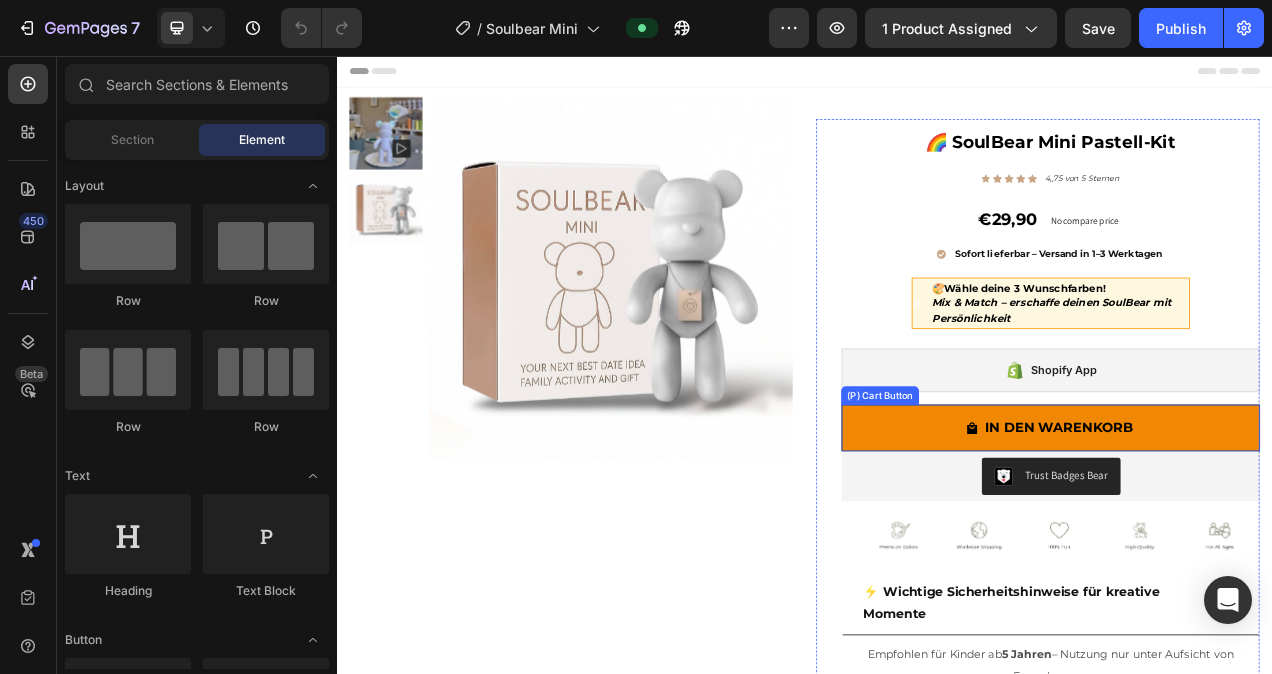 click on "IN DEN WARENKORB" at bounding box center [1252, 534] 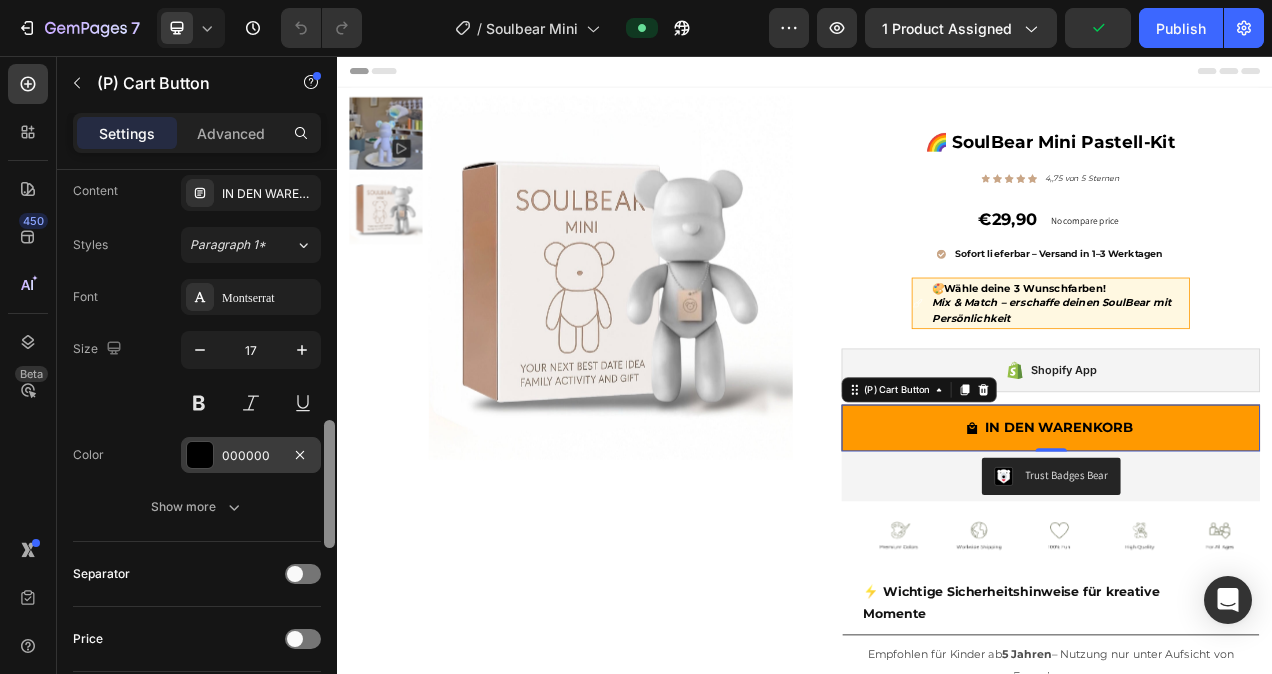 scroll, scrollTop: 1107, scrollLeft: 0, axis: vertical 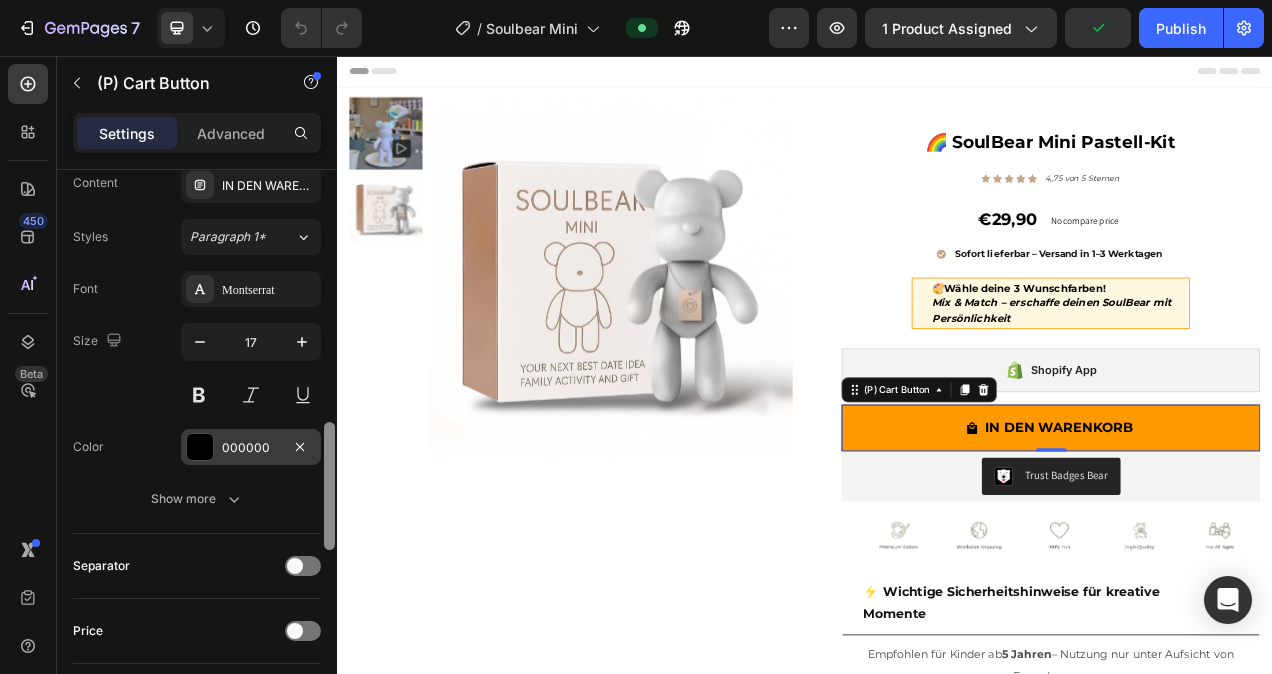 drag, startPoint x: 327, startPoint y: 196, endPoint x: 249, endPoint y: 449, distance: 264.75082 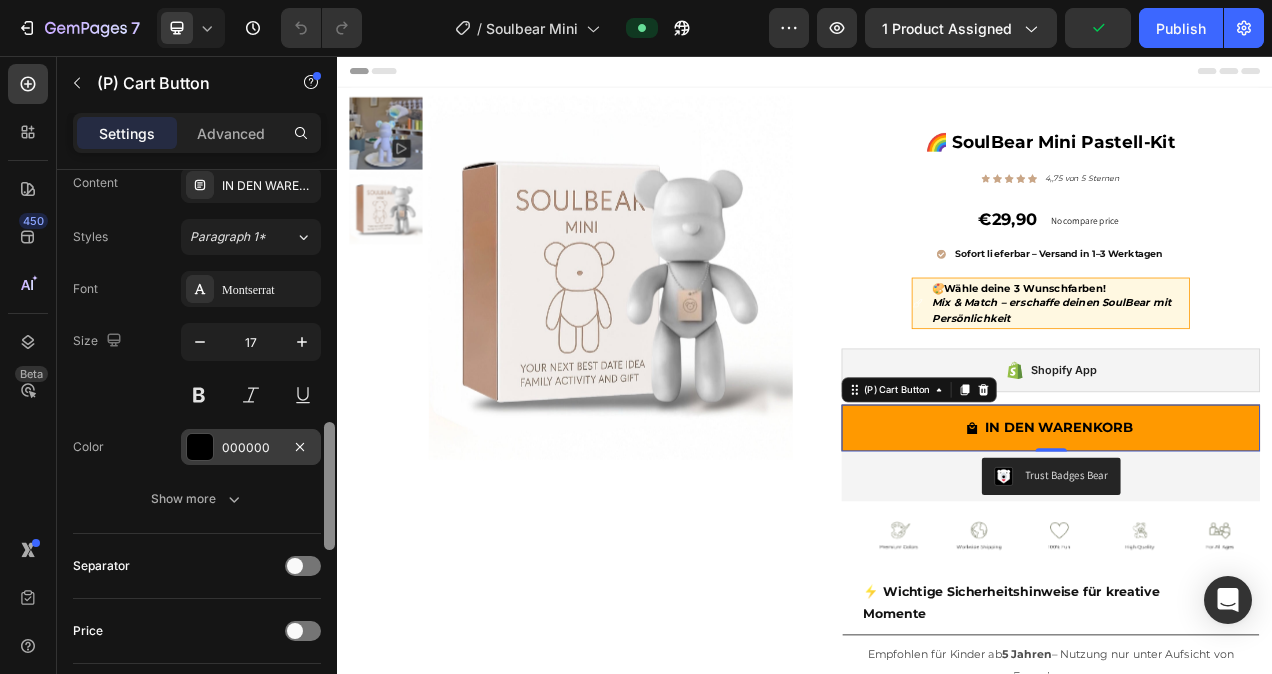 click on "Layout Product source SoulBear Mini Pastell-Kit – Bemalbarer Bär (23 cm) für Kinder & Erwachsene Size Width 100% Height 60 Padding 11, 8, 11, 8 Background Color FF9900 Shape Border Line Corner Sharp Shadow Add... Icon Icon
Icon Position Left Right Gap 8 Text Content IN DEN WARENKORB Styles Paragraph 1* Font Montserrat Size 17 Color 000000 Show more Separator Price Effect Hover Styled Out of stock state Content Out of stock Background 000000 Text color FFFFFF Show more Redirect to After click Keep shopping Message Yes No Success Add product to cart successfully Error Cannot add product to cart Align Delete element" at bounding box center [197, 450] 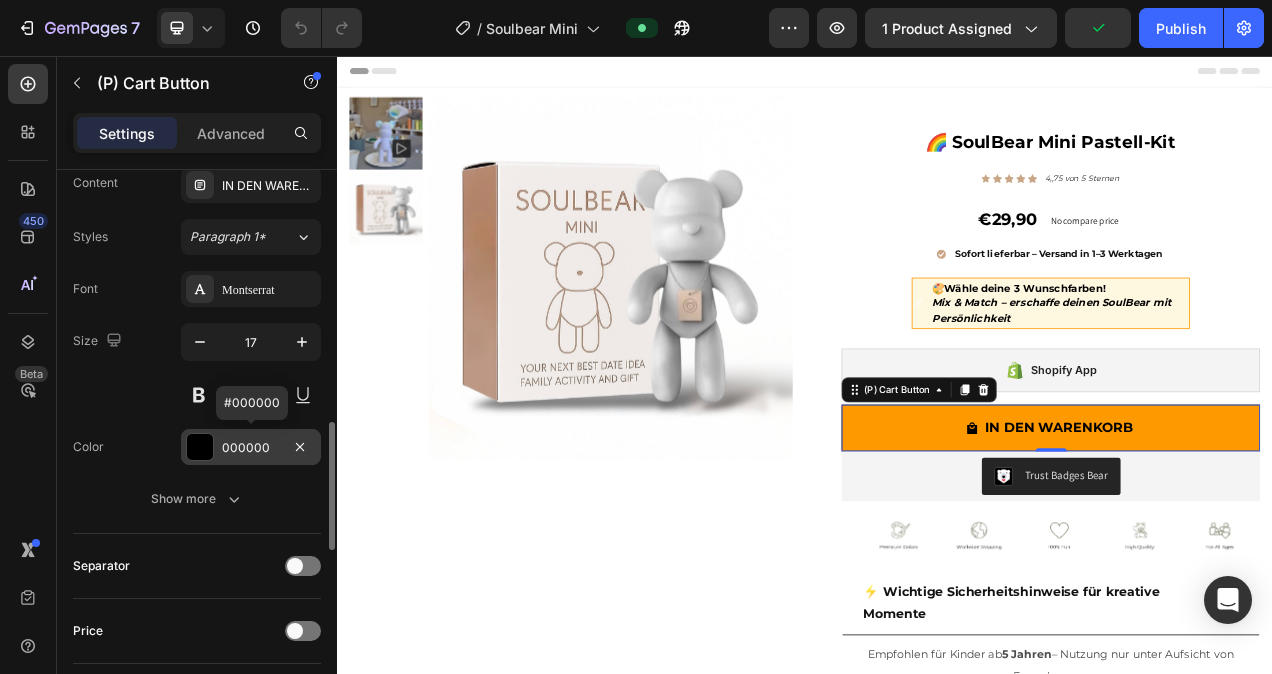 click on "000000" at bounding box center [251, 448] 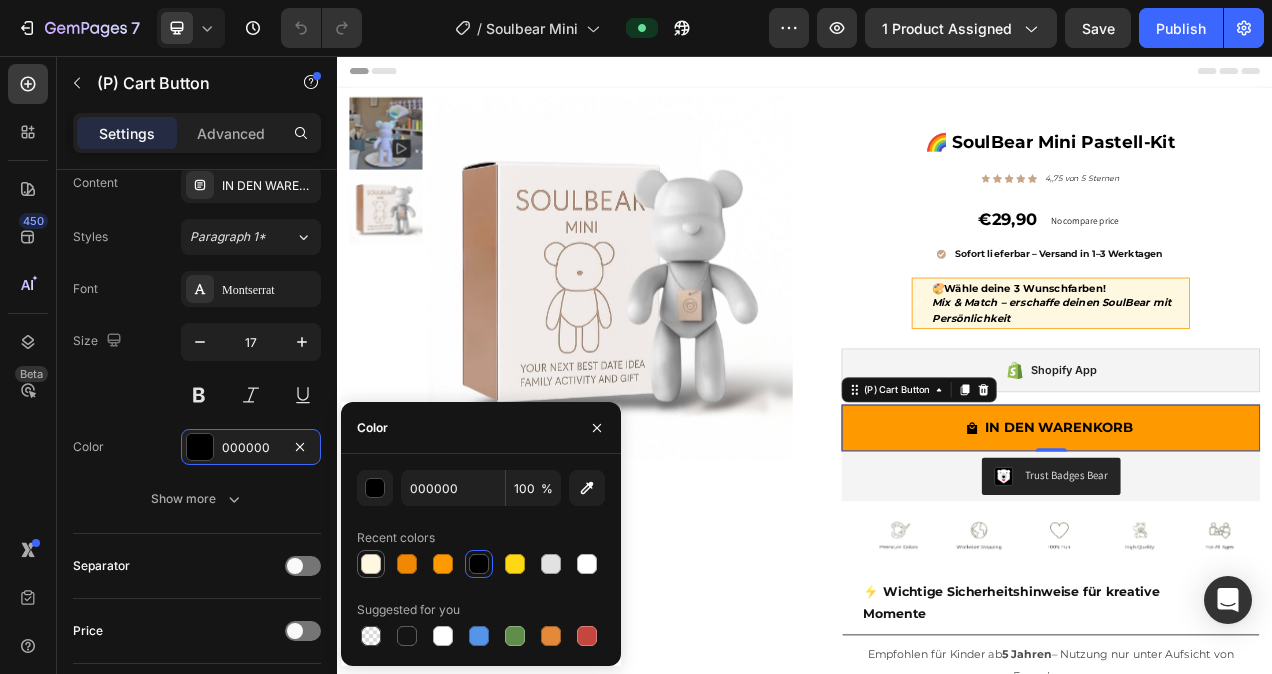 click at bounding box center [371, 564] 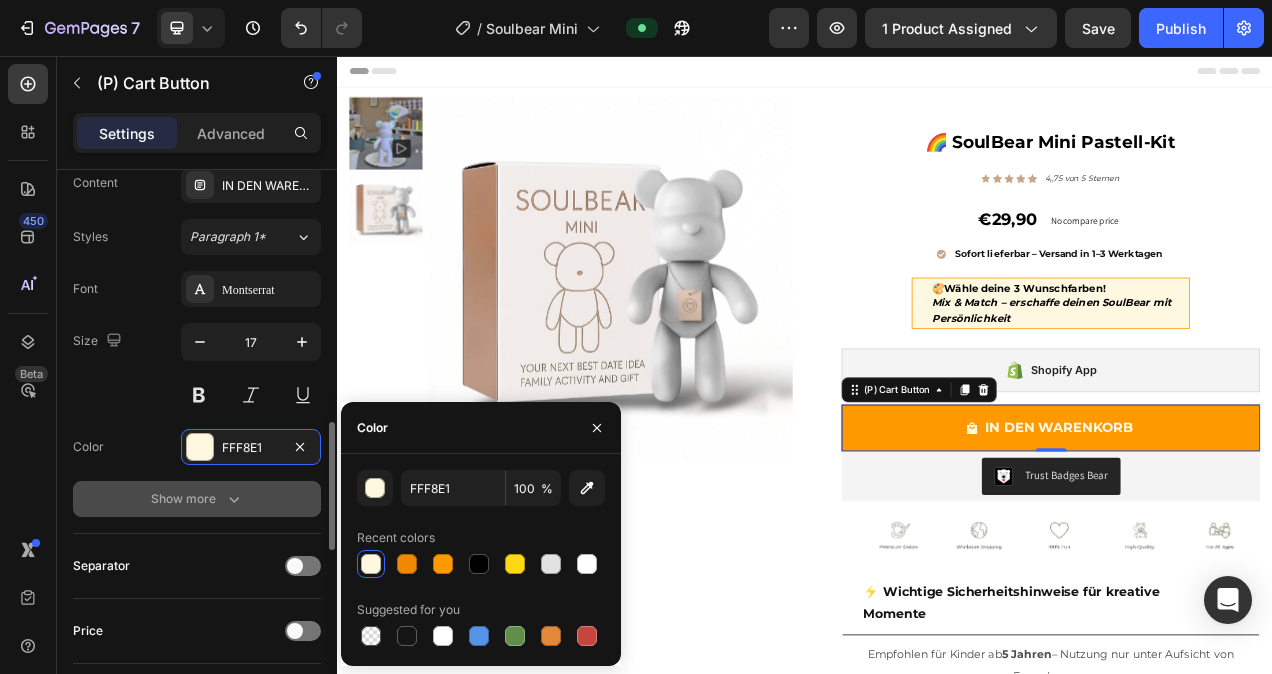 click on "Show more" at bounding box center [197, 499] 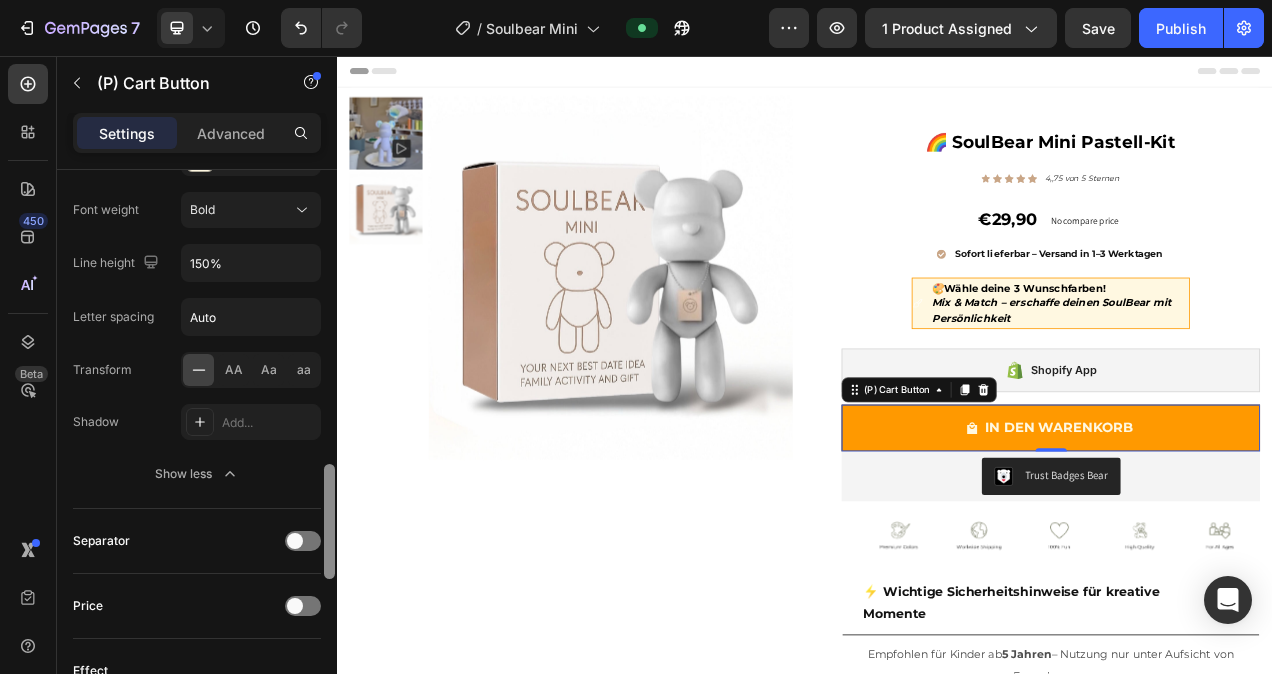 scroll, scrollTop: 1405, scrollLeft: 0, axis: vertical 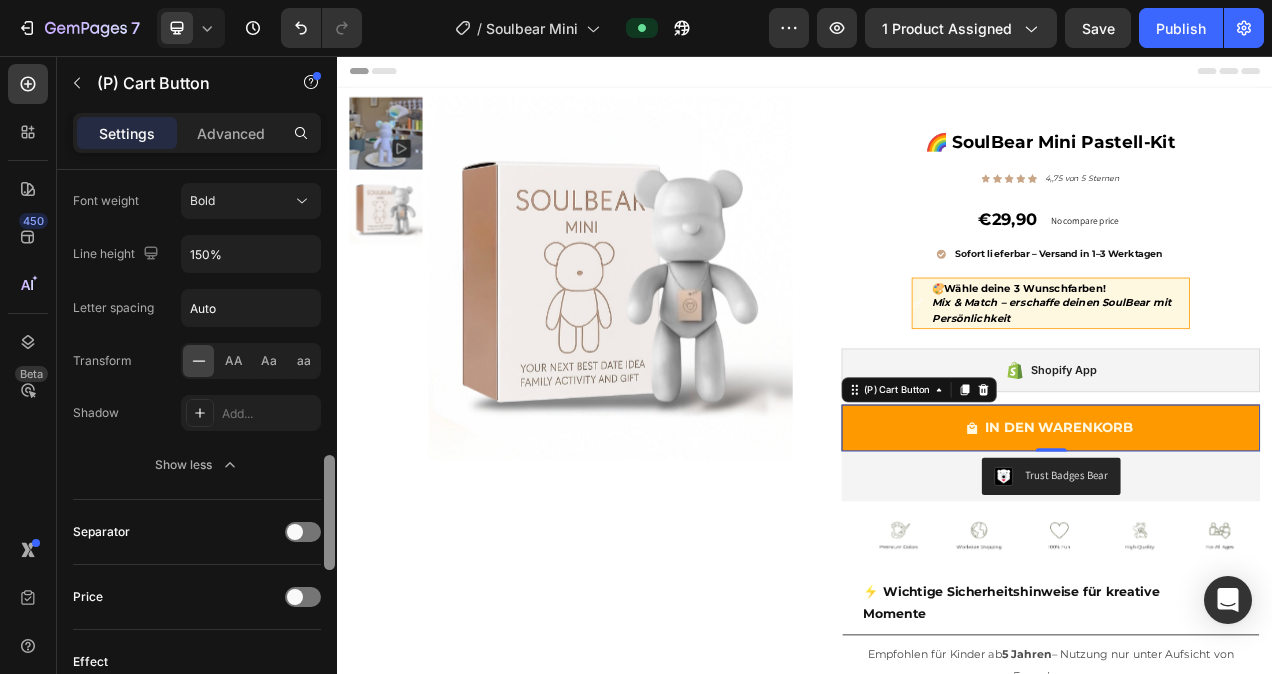drag, startPoint x: 330, startPoint y: 446, endPoint x: 285, endPoint y: 499, distance: 69.52697 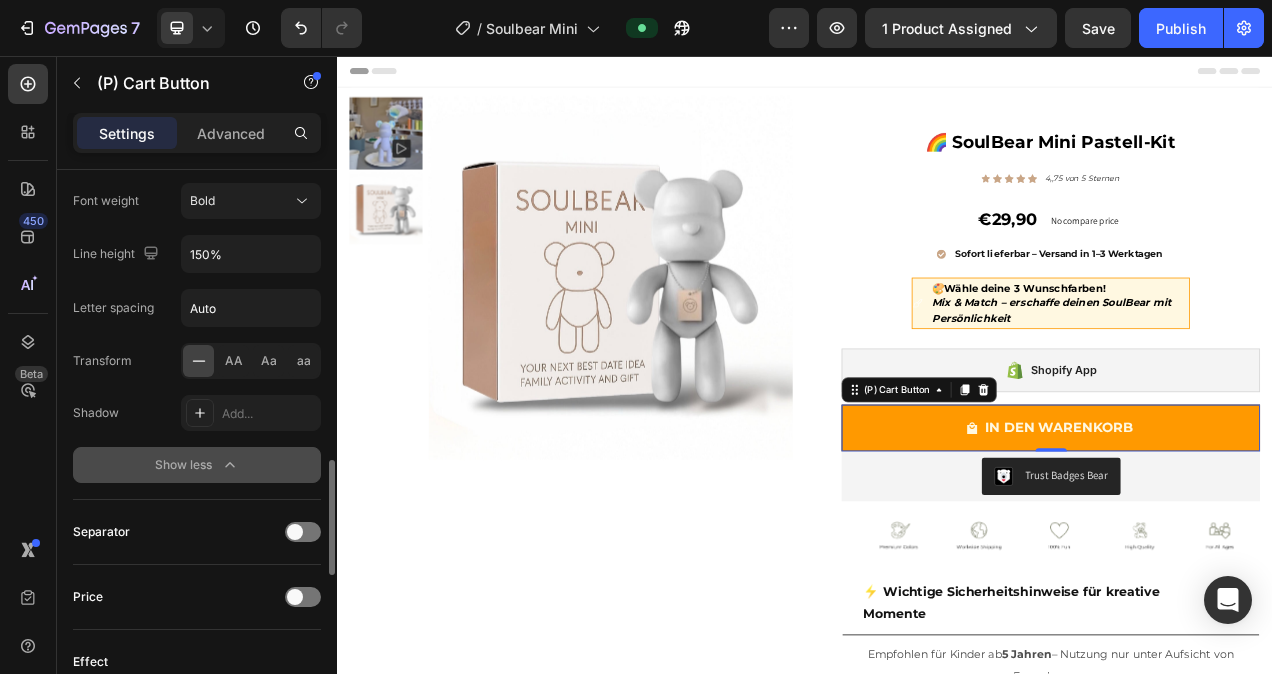 click on "Show less" at bounding box center [197, 465] 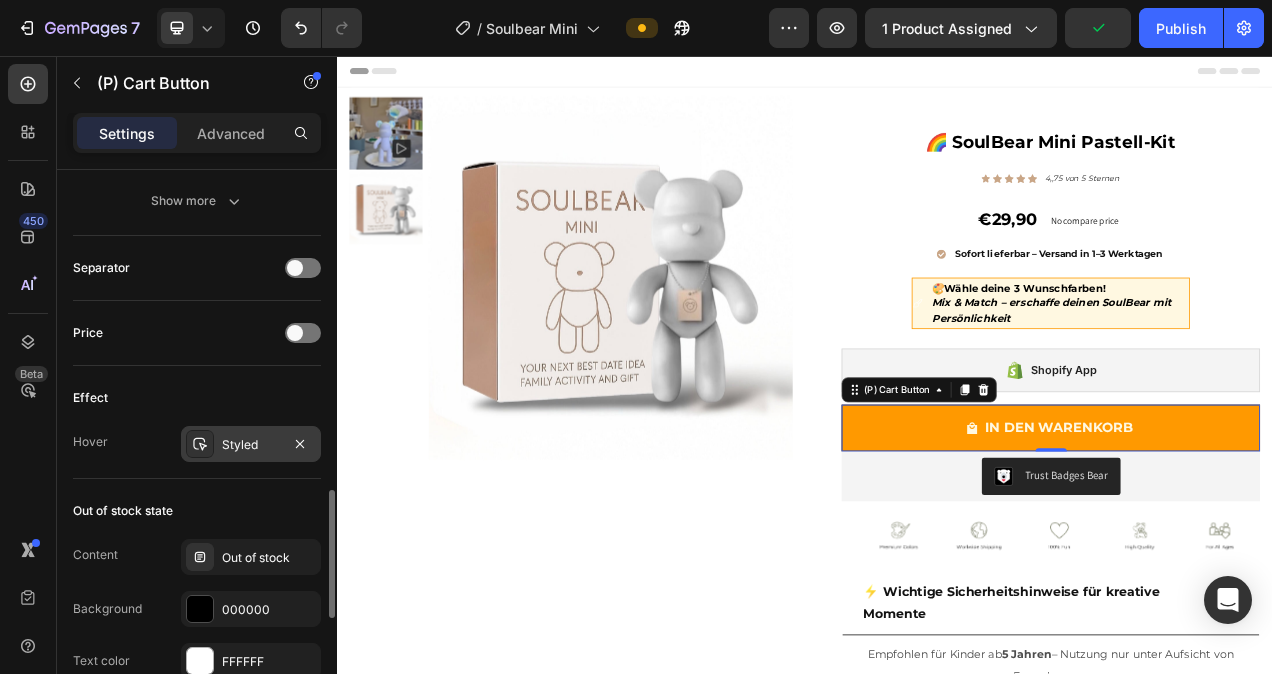 click on "Styled" at bounding box center (251, 445) 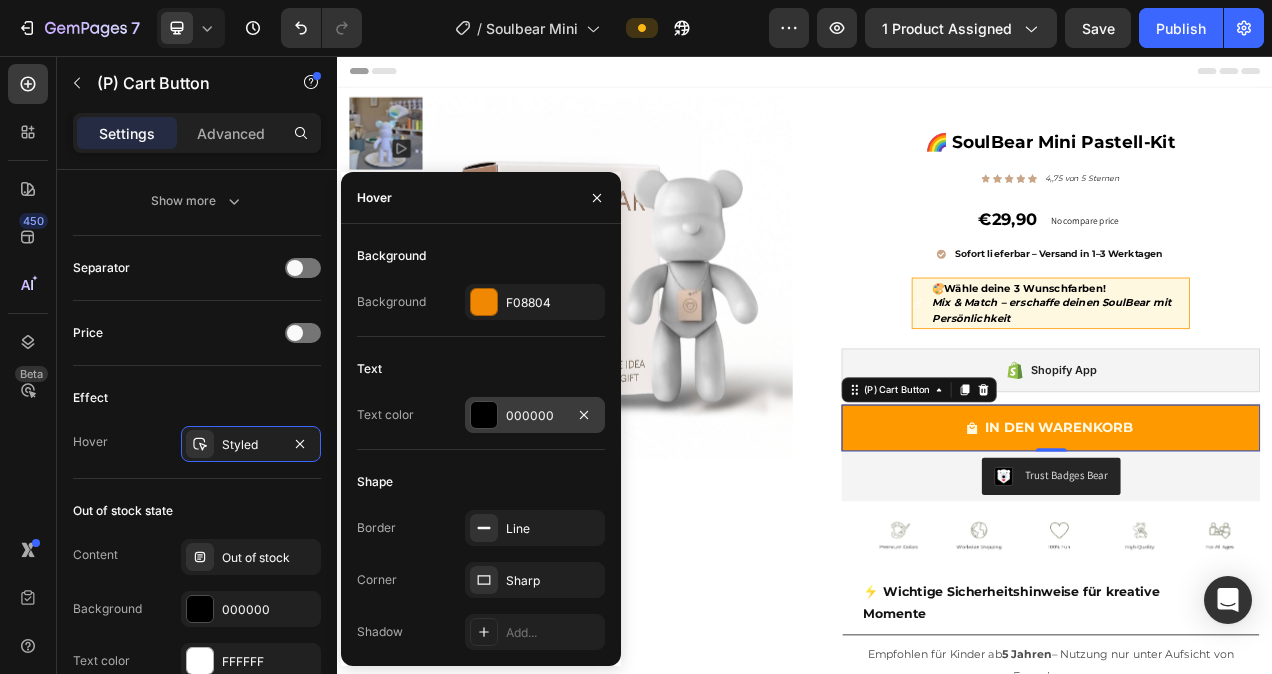 click at bounding box center [484, 415] 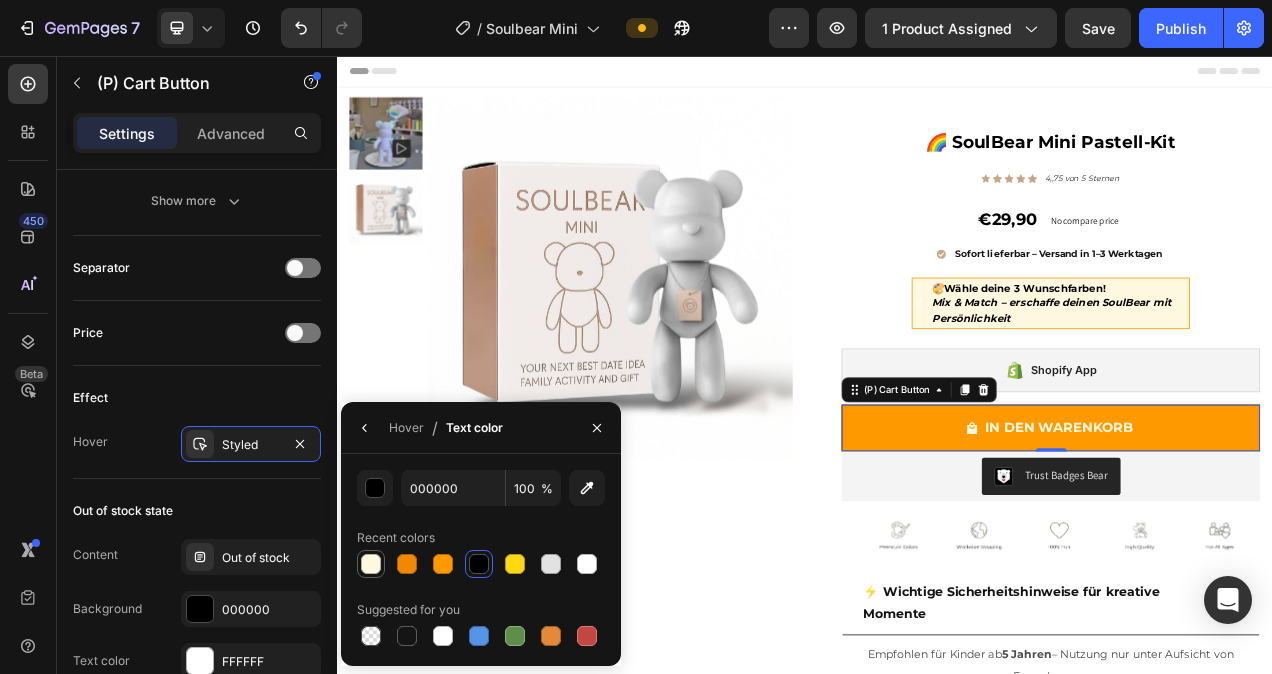 click at bounding box center [371, 564] 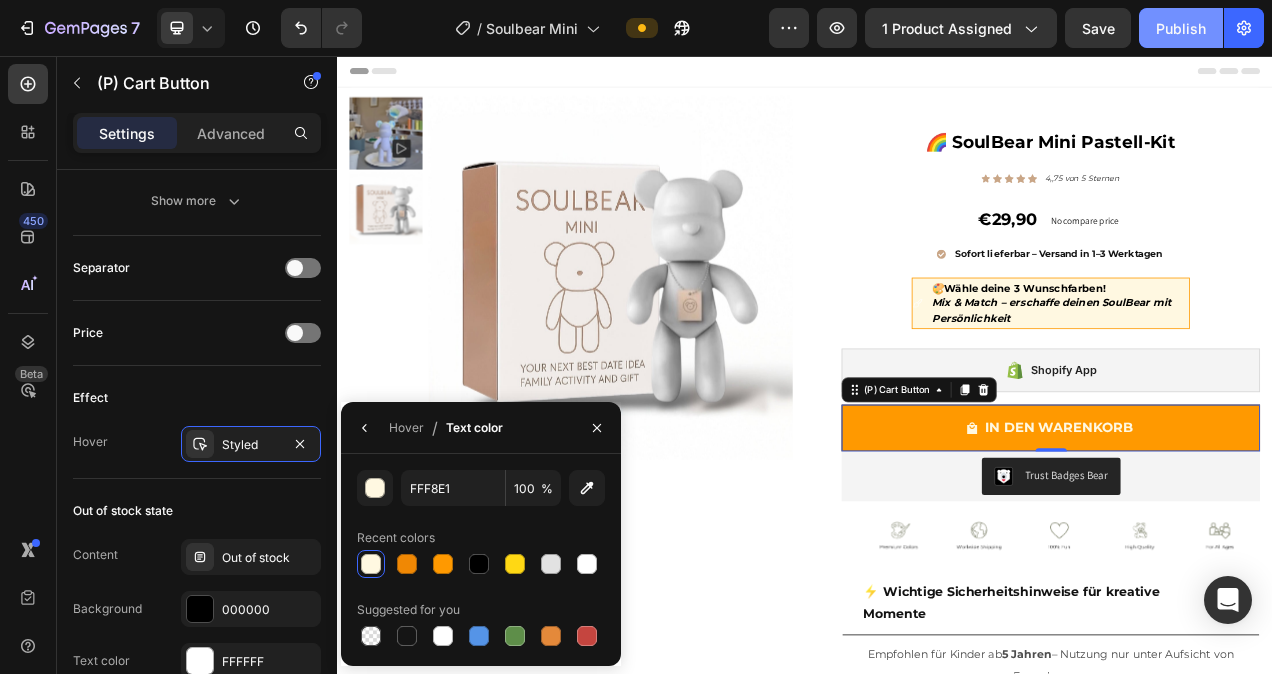 click on "Publish" at bounding box center [1181, 28] 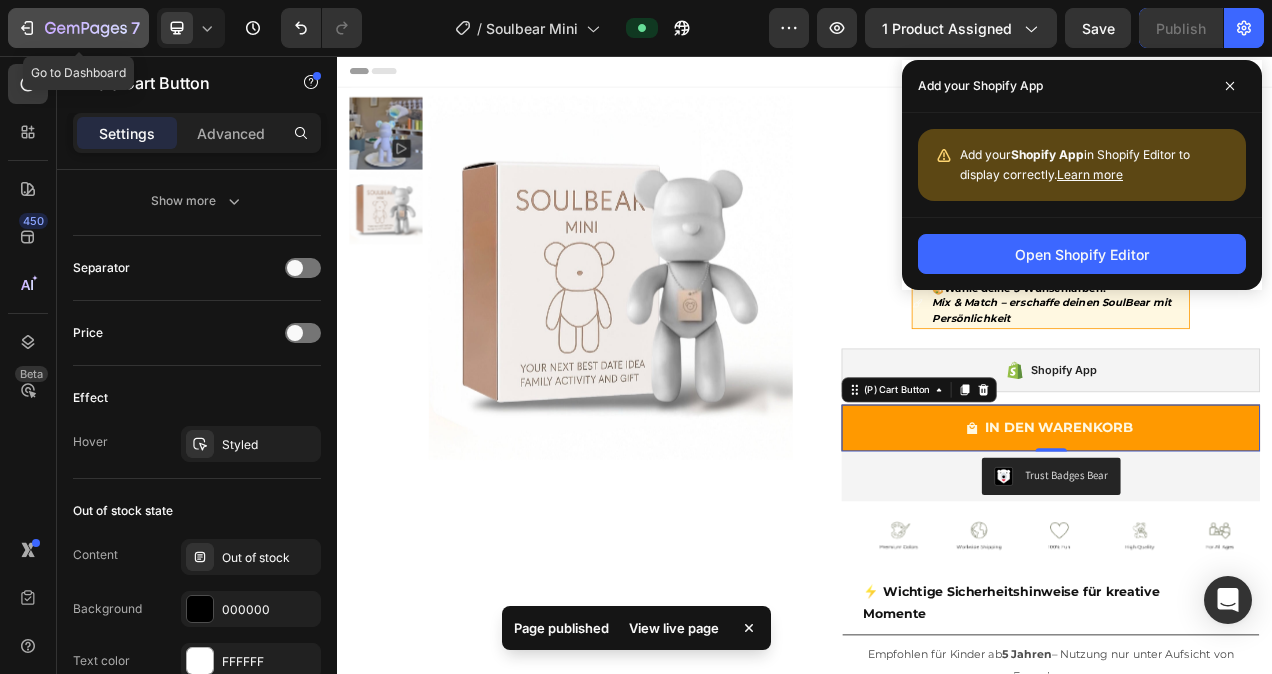 click 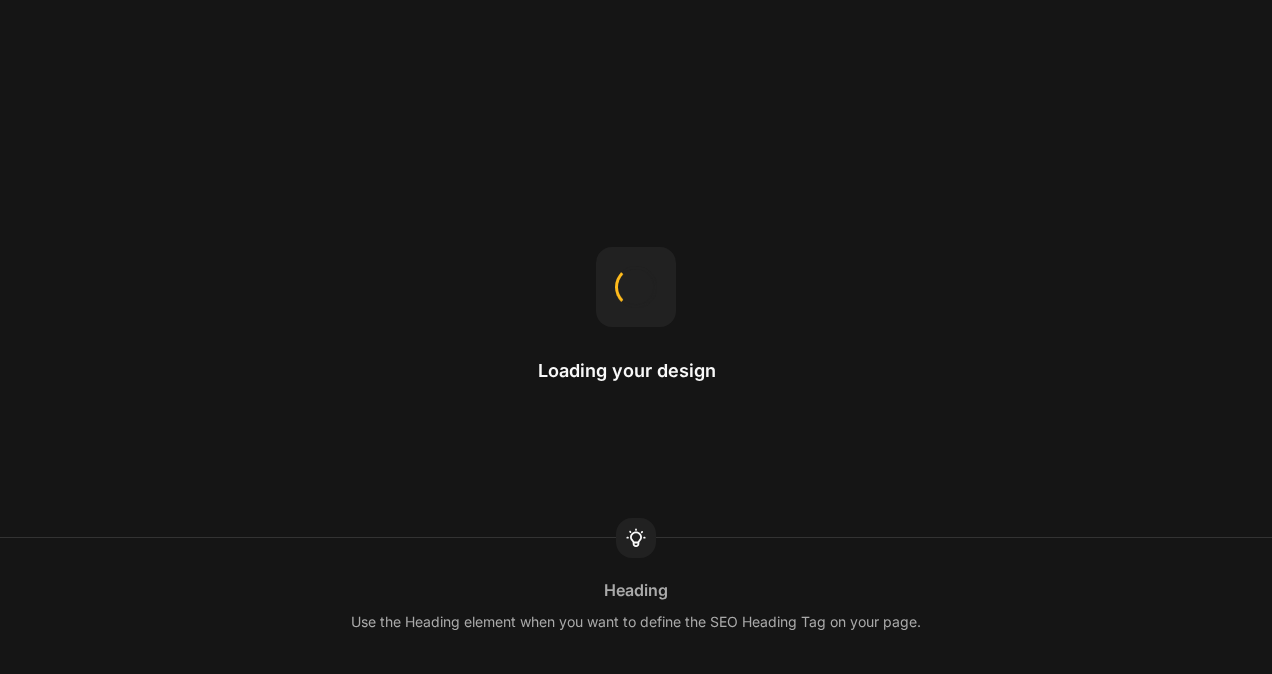 scroll, scrollTop: 0, scrollLeft: 0, axis: both 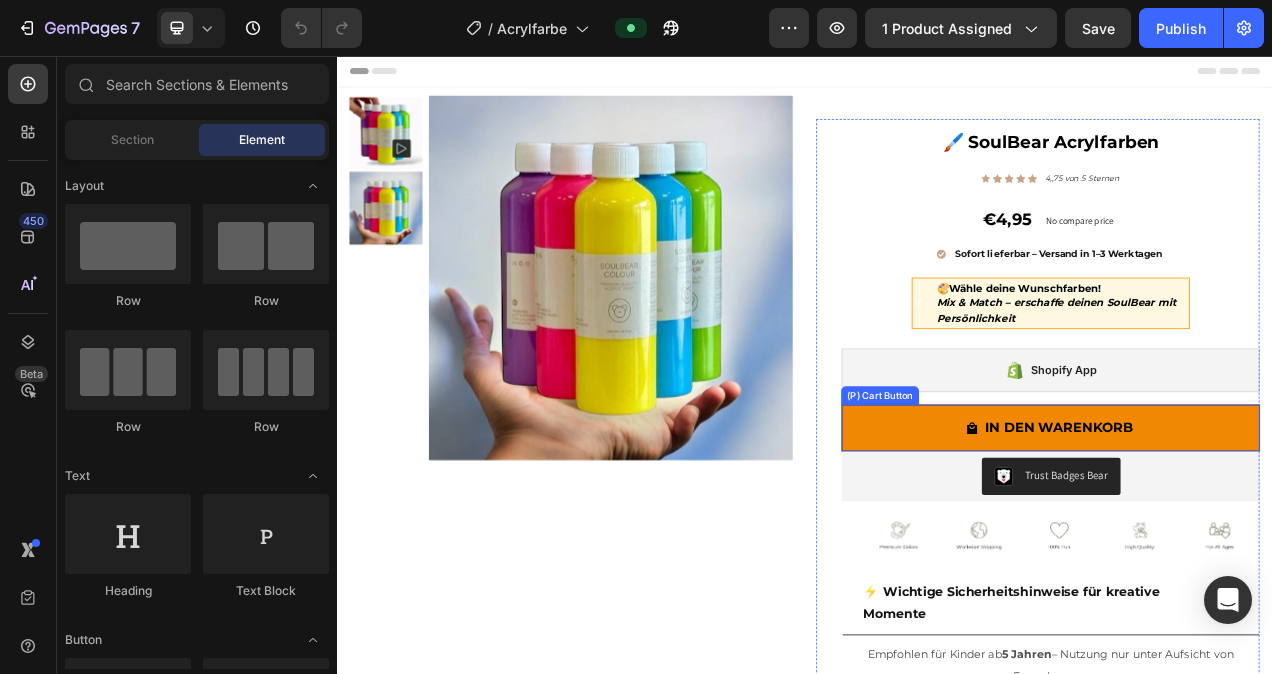 click on "IN DEN WARENKORB" at bounding box center (1252, 534) 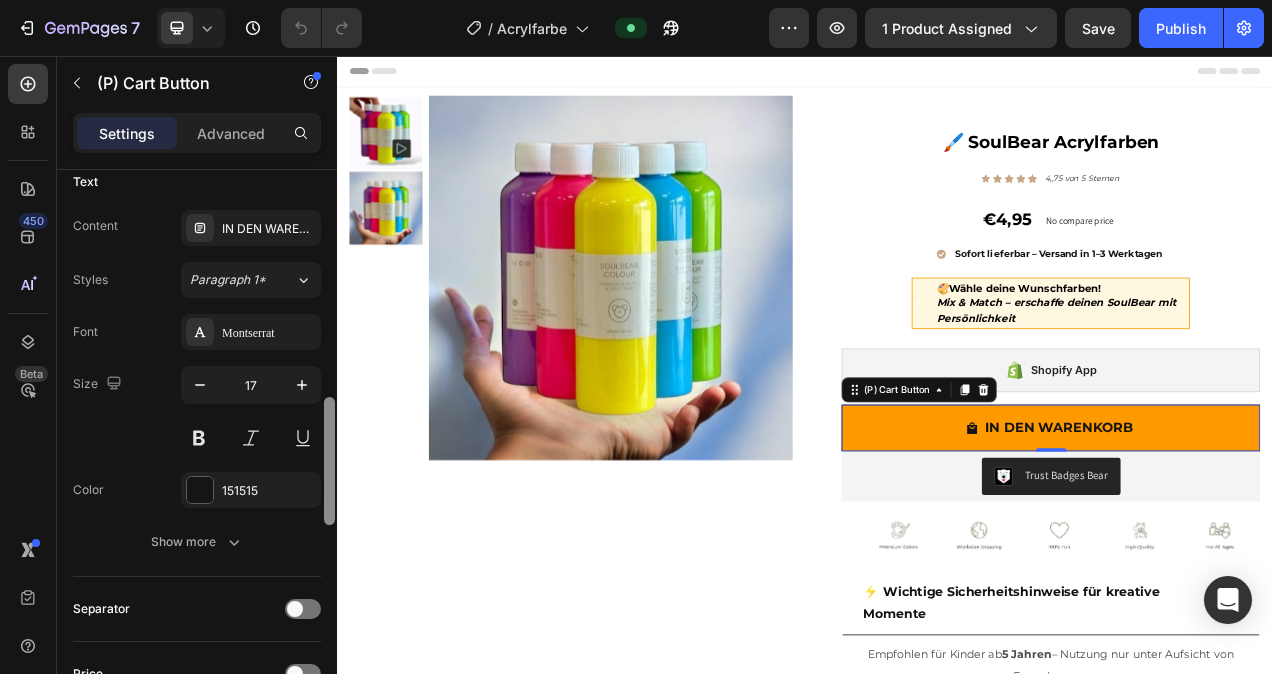scroll, scrollTop: 1068, scrollLeft: 0, axis: vertical 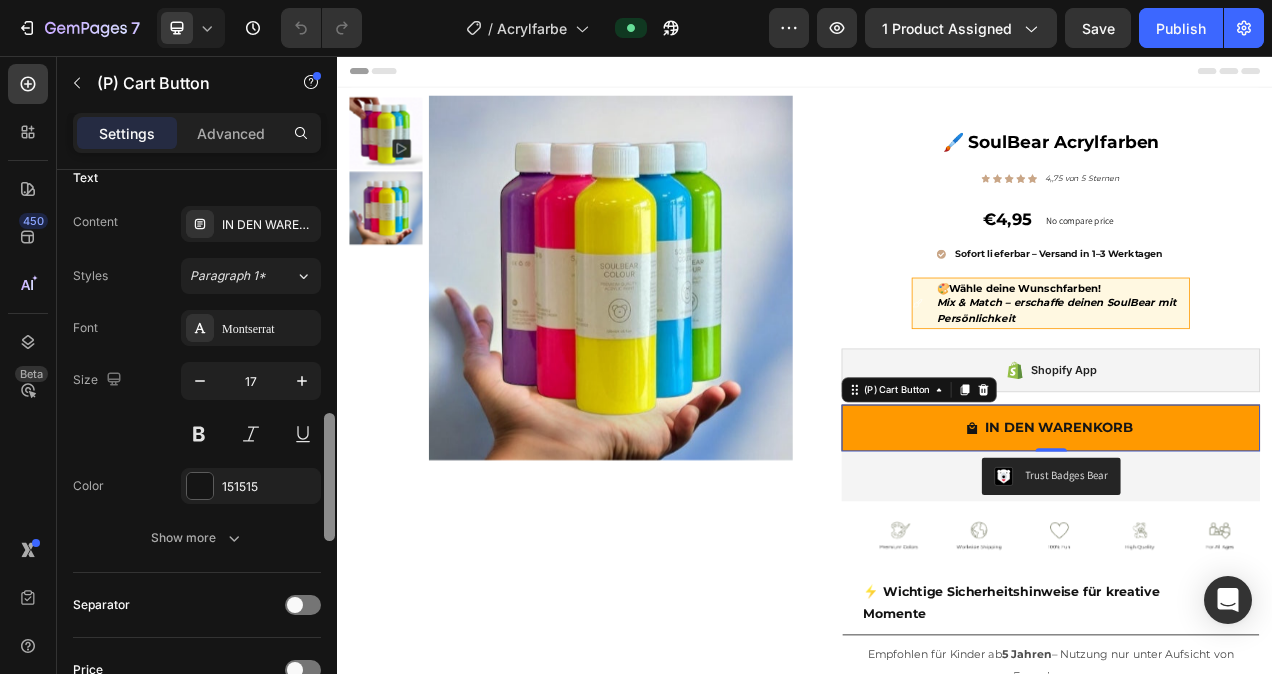 drag, startPoint x: 328, startPoint y: 230, endPoint x: 327, endPoint y: 474, distance: 244.00204 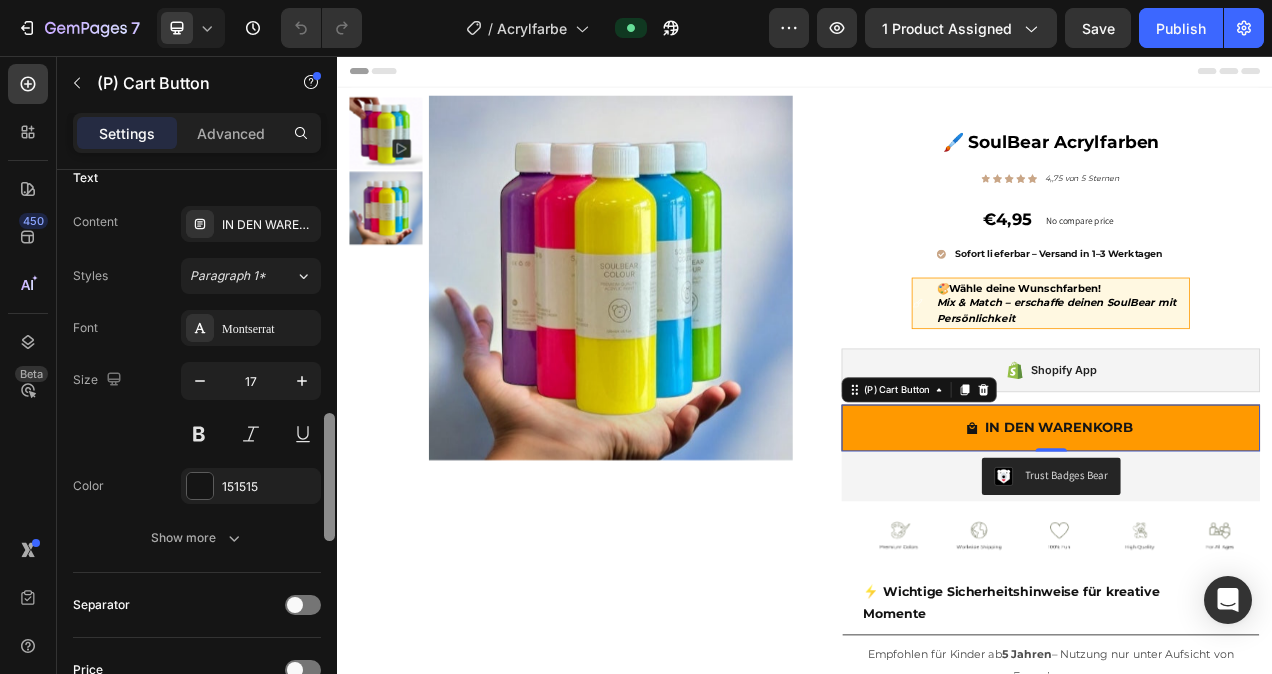 click at bounding box center [329, 477] 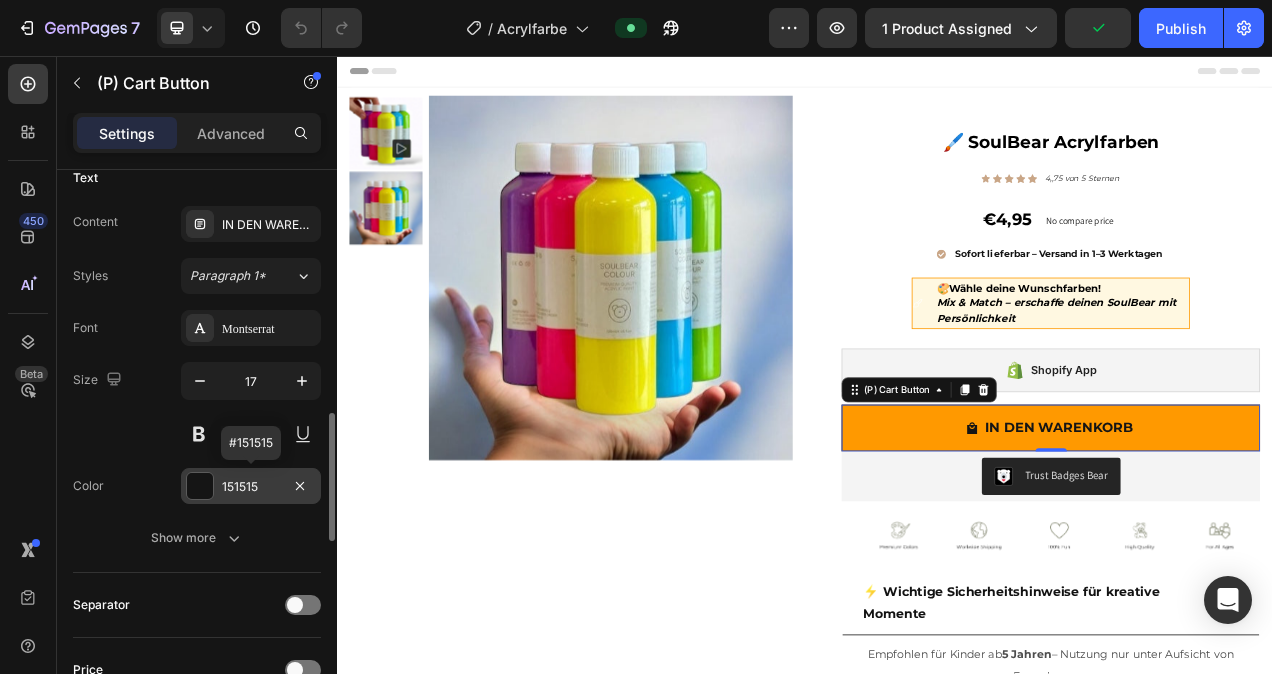 click at bounding box center (200, 486) 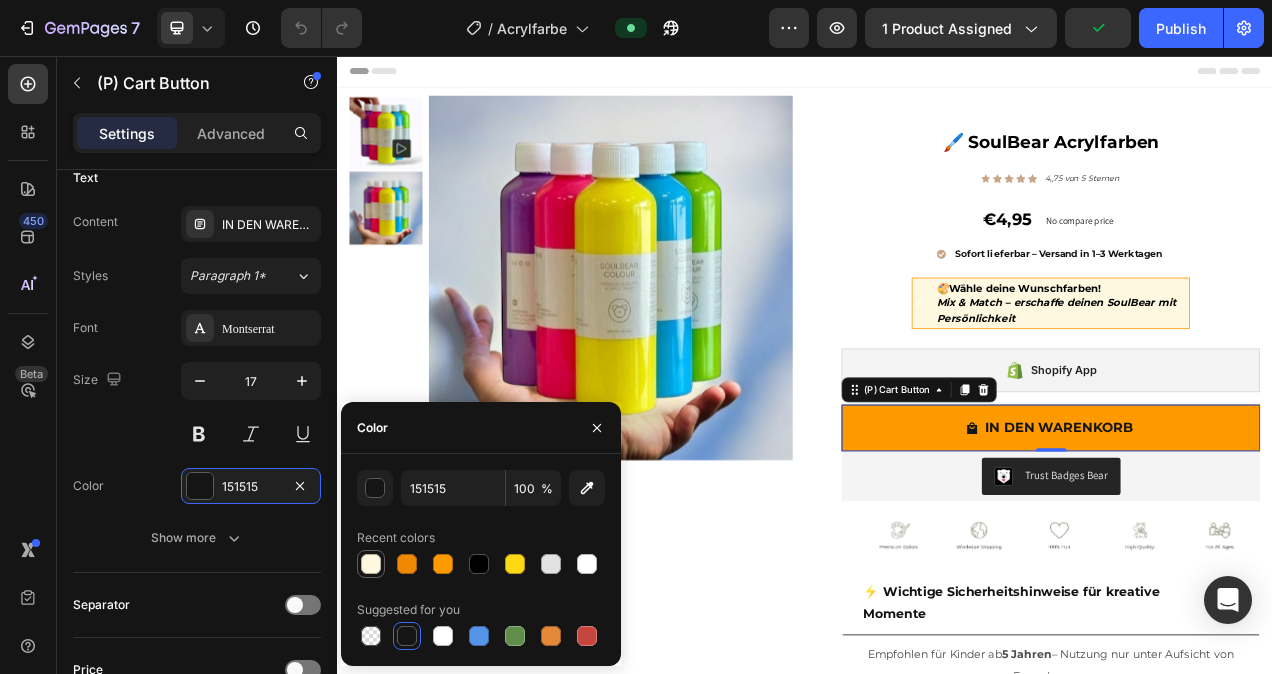 click at bounding box center (371, 564) 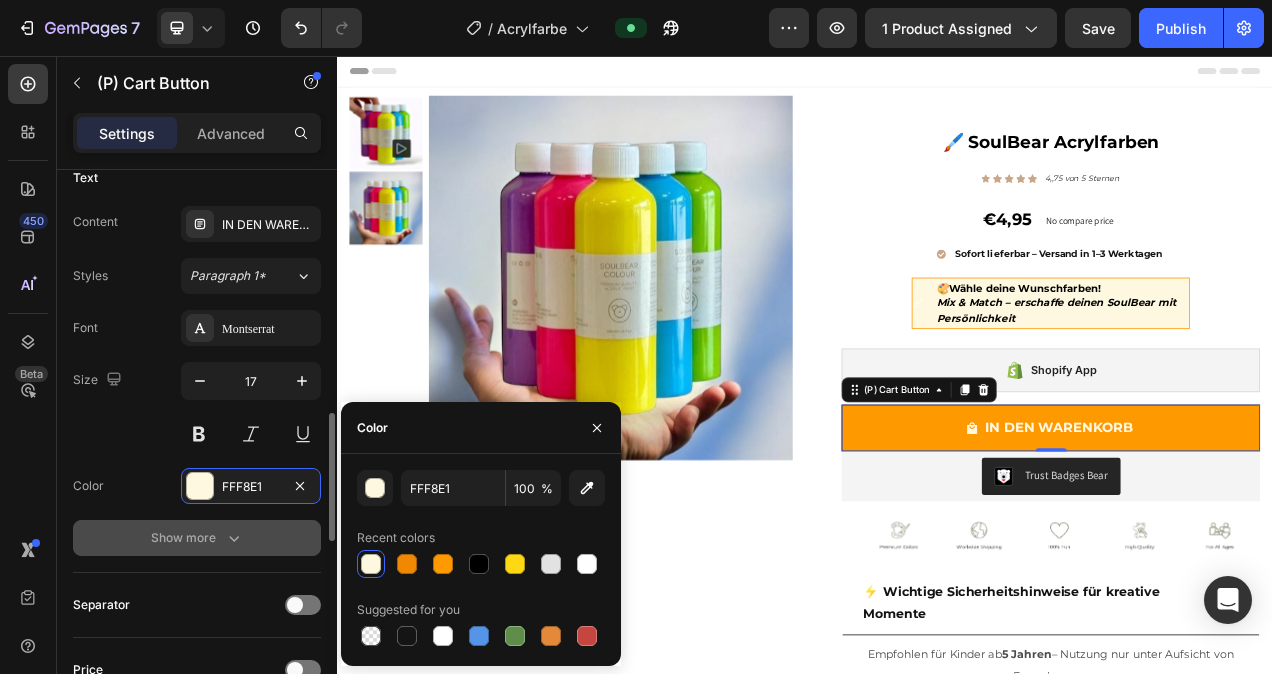 click 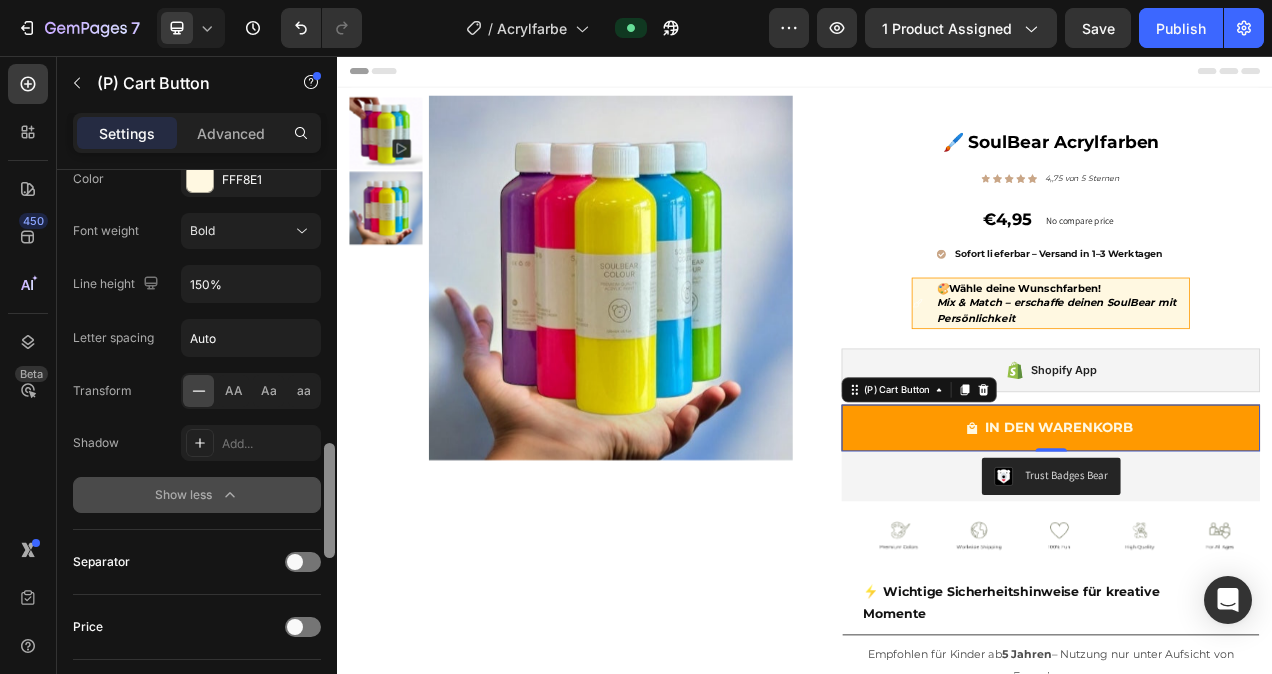 scroll, scrollTop: 1379, scrollLeft: 0, axis: vertical 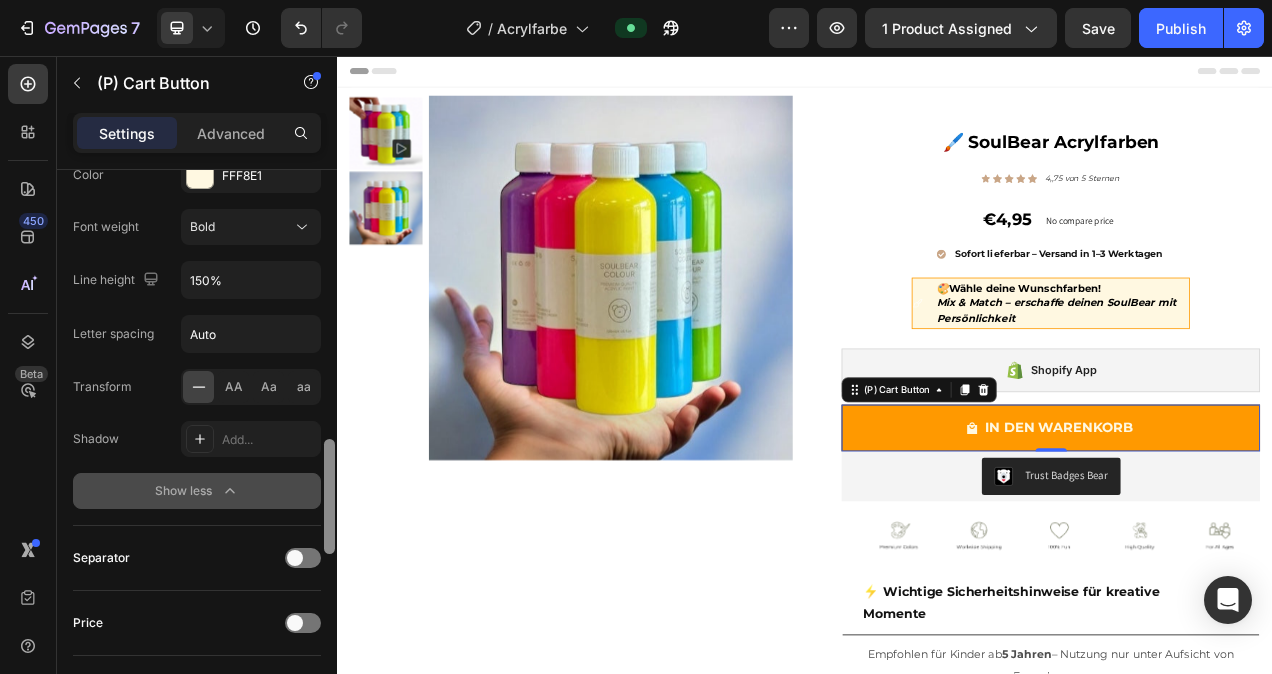 drag, startPoint x: 332, startPoint y: 472, endPoint x: 320, endPoint y: 543, distance: 72.00694 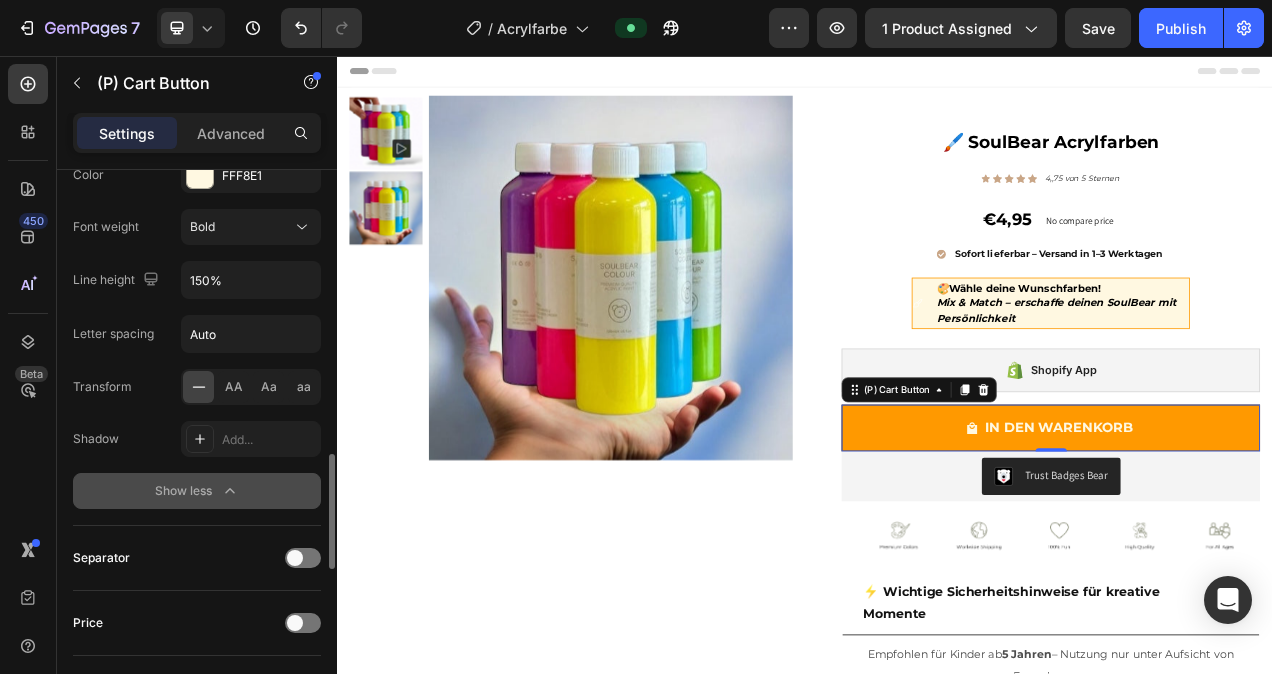 click on "Show less" at bounding box center [197, 491] 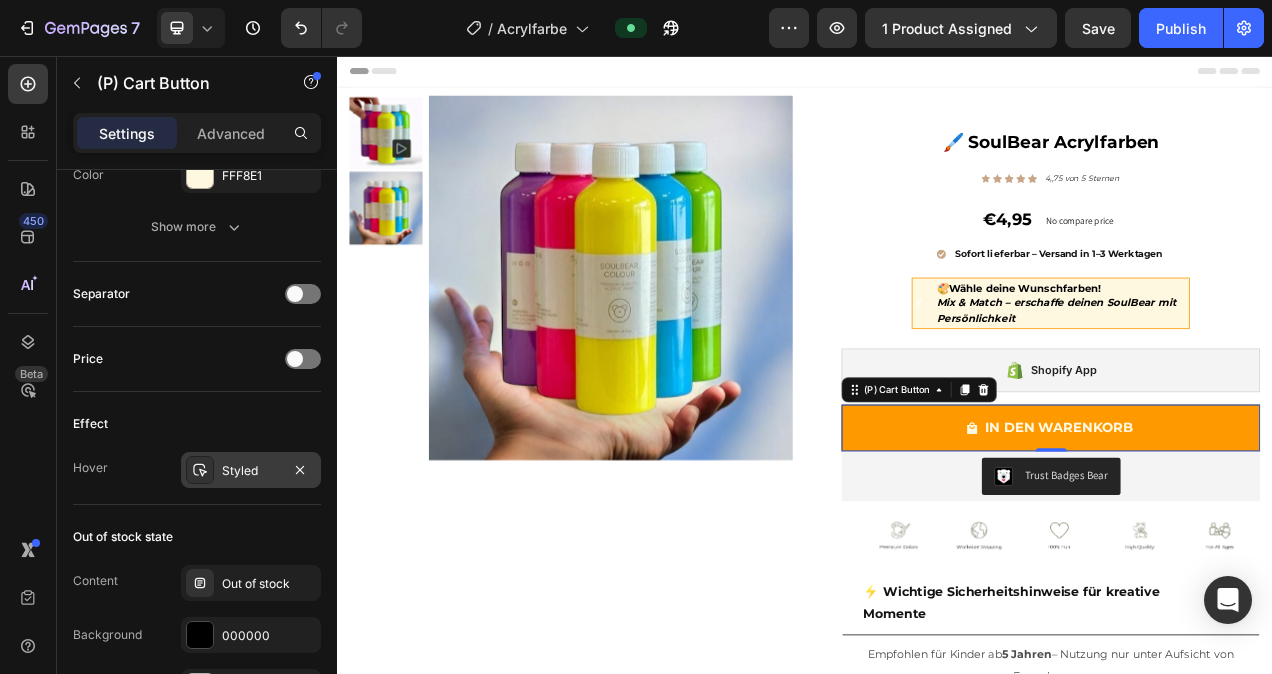 click 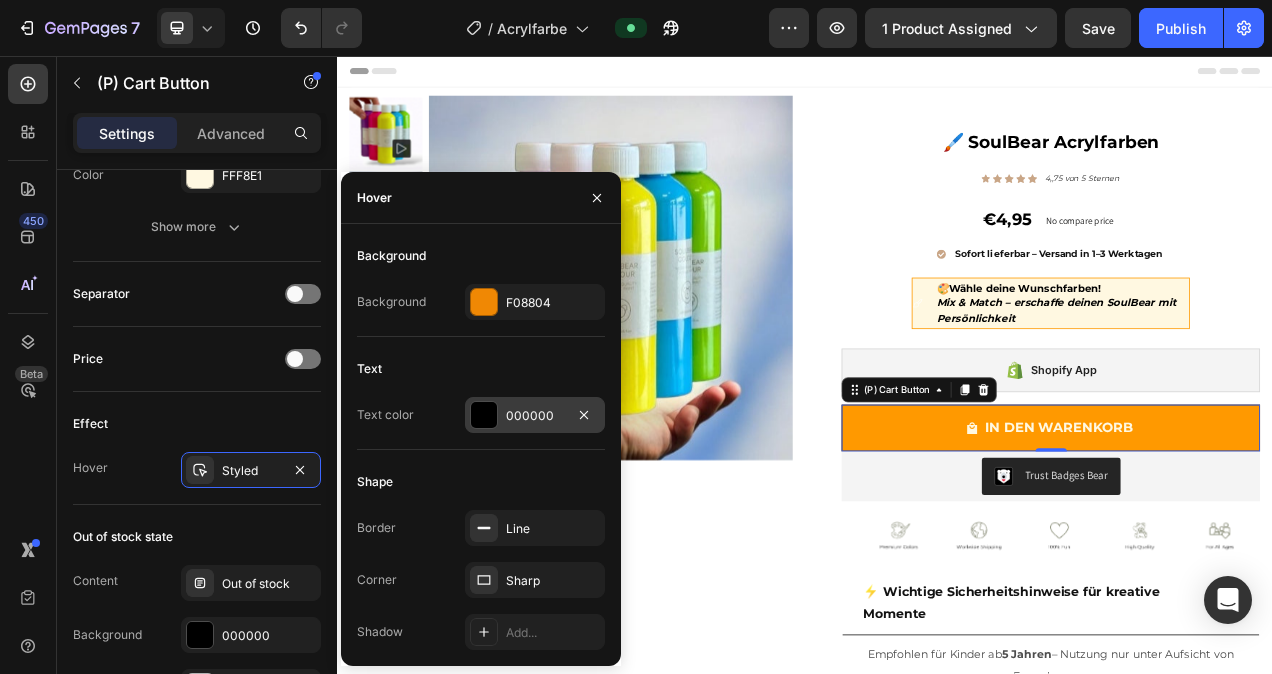 click at bounding box center (484, 415) 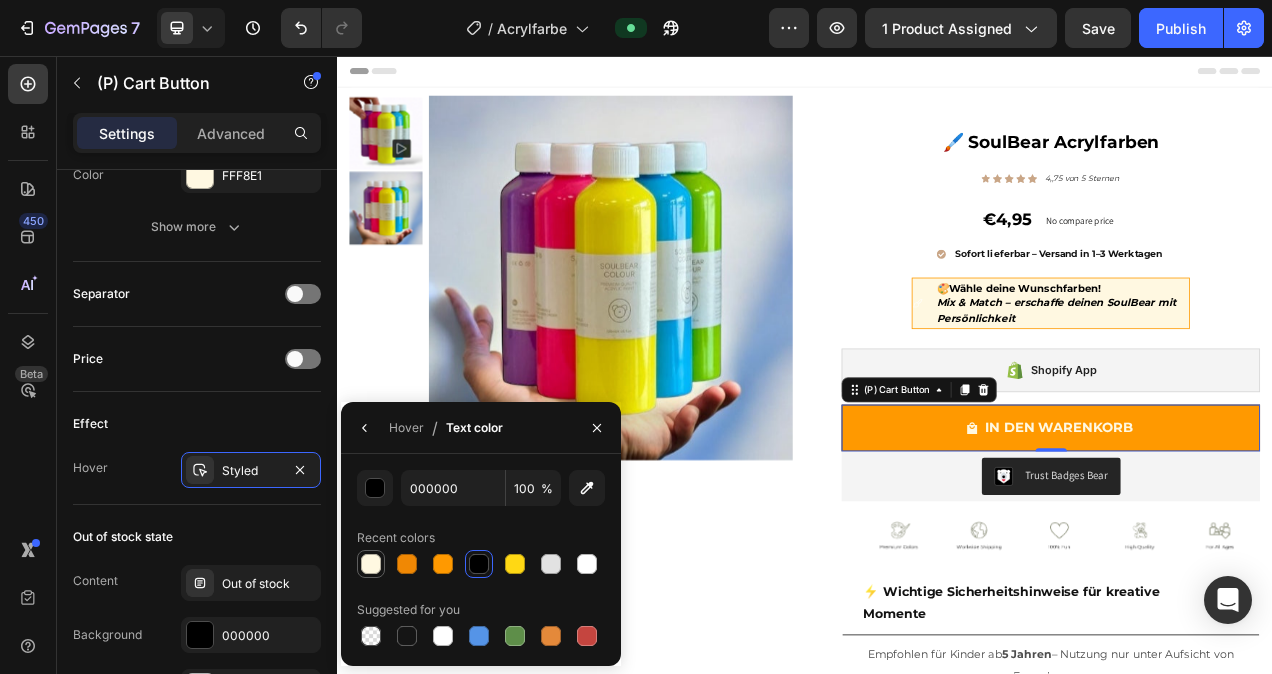 click at bounding box center (371, 564) 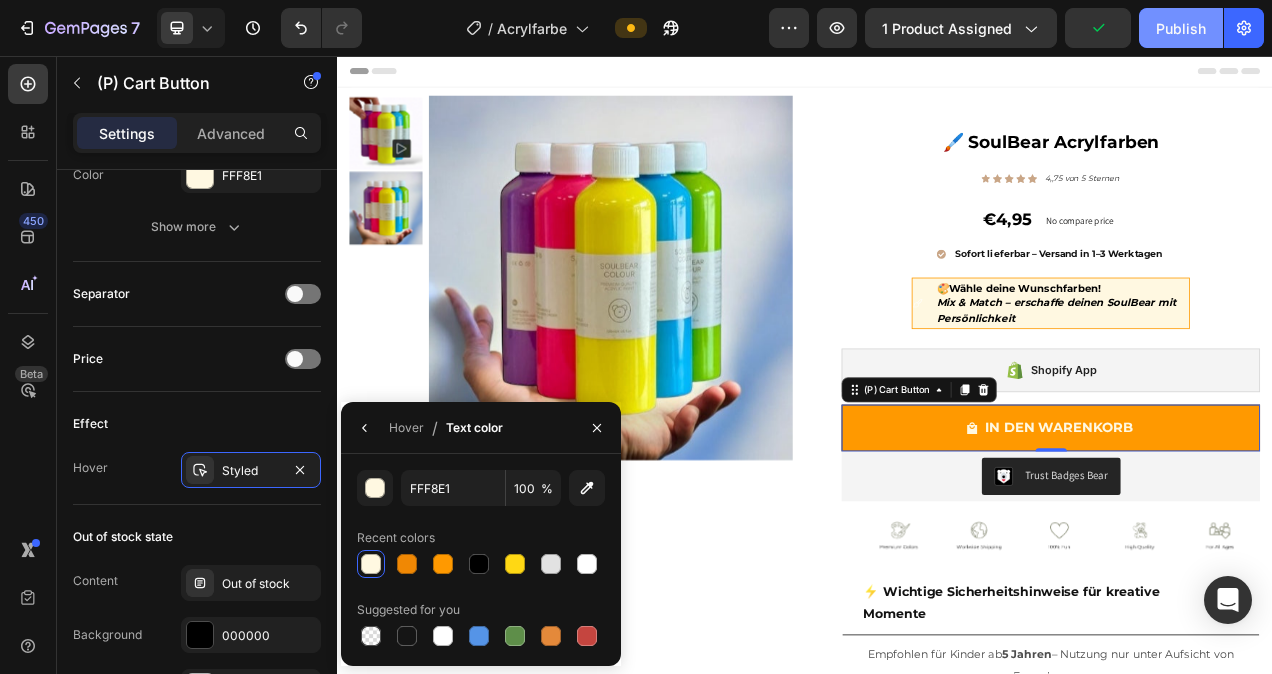 click on "Publish" at bounding box center [1181, 28] 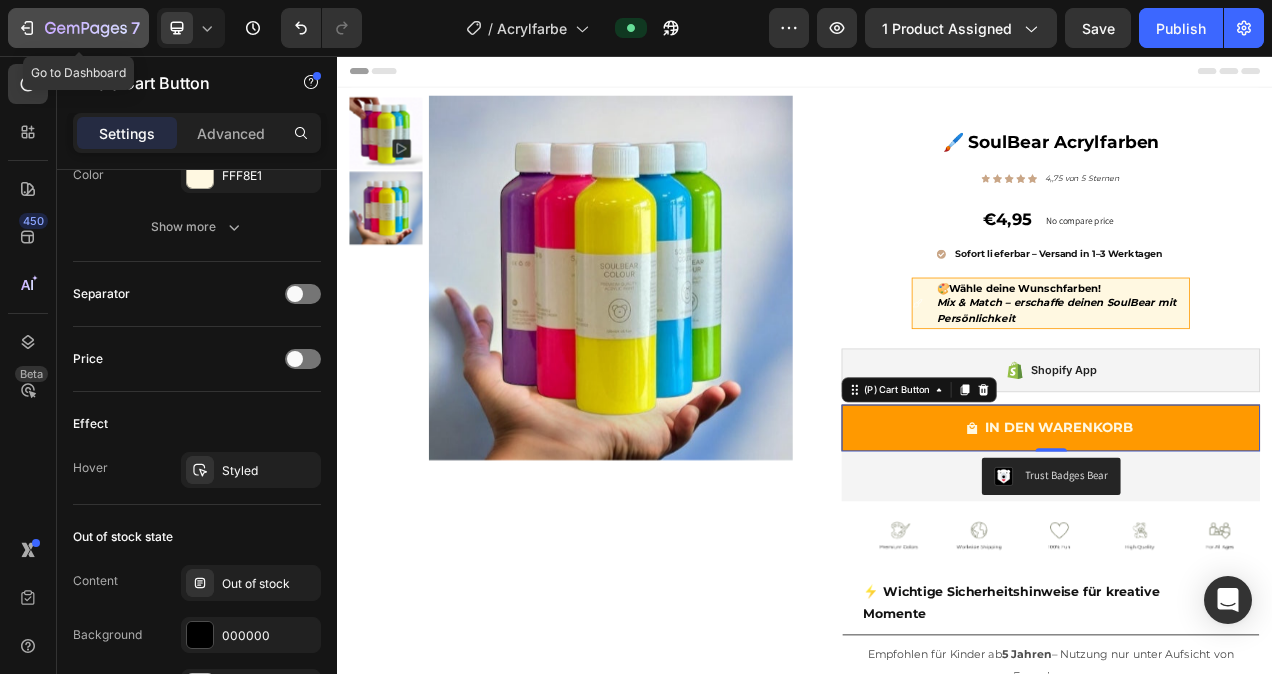 click on "7" at bounding box center (78, 28) 